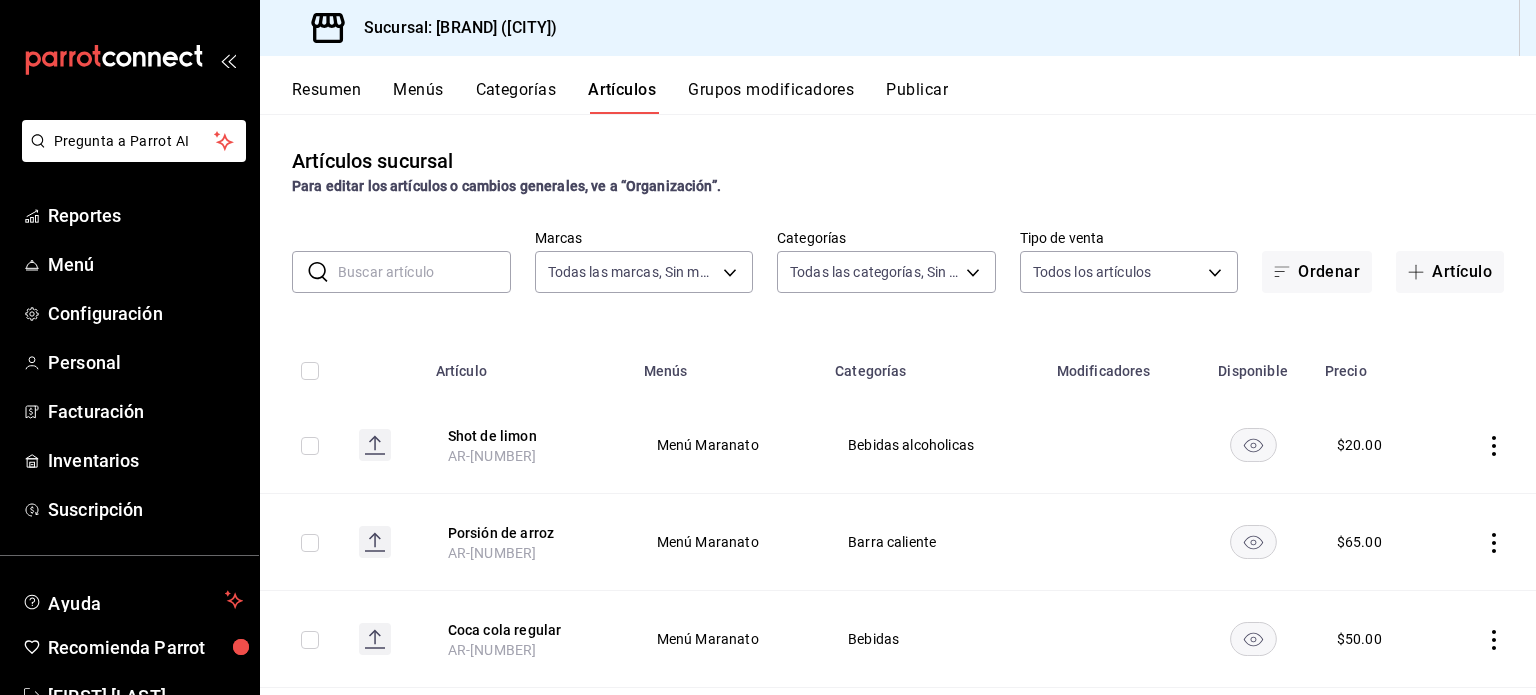 scroll, scrollTop: 0, scrollLeft: 0, axis: both 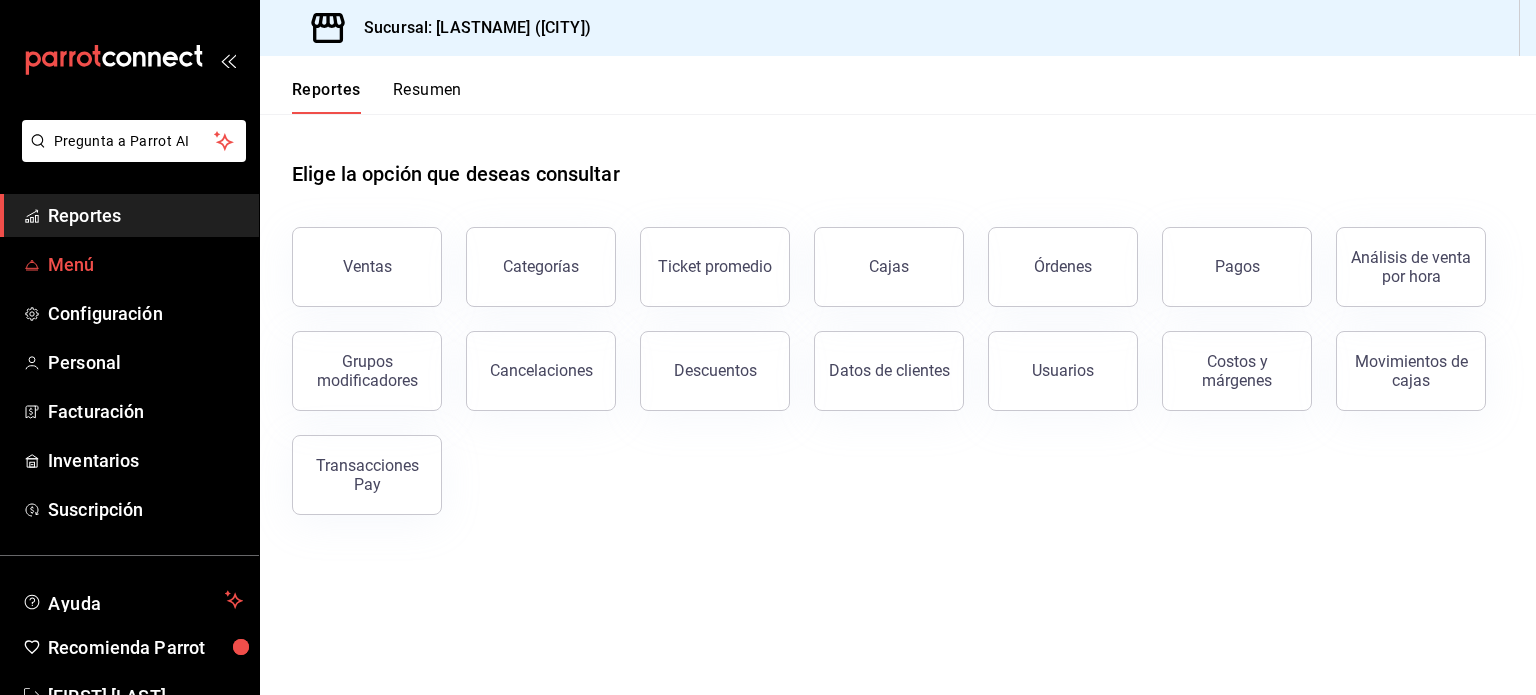 click on "Menú" at bounding box center (145, 264) 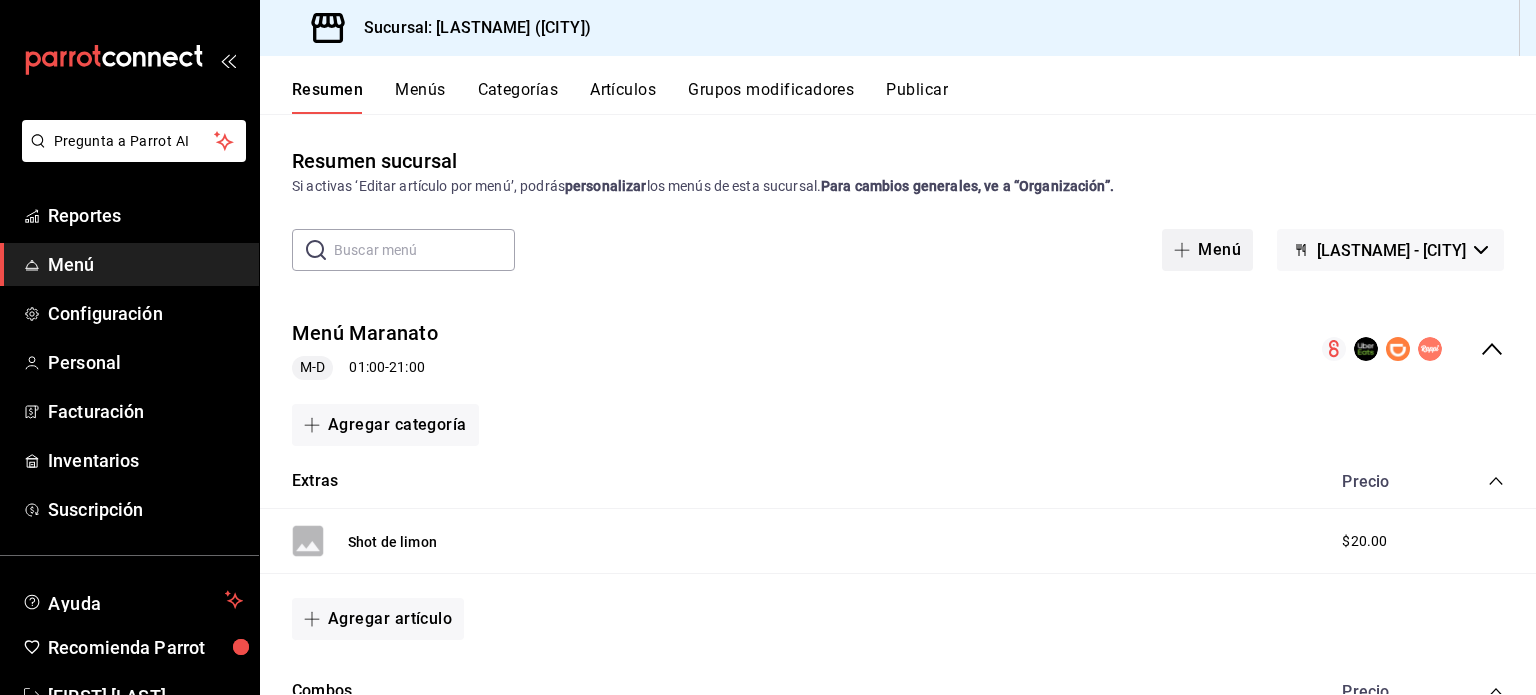 click on "Menú" at bounding box center [1207, 250] 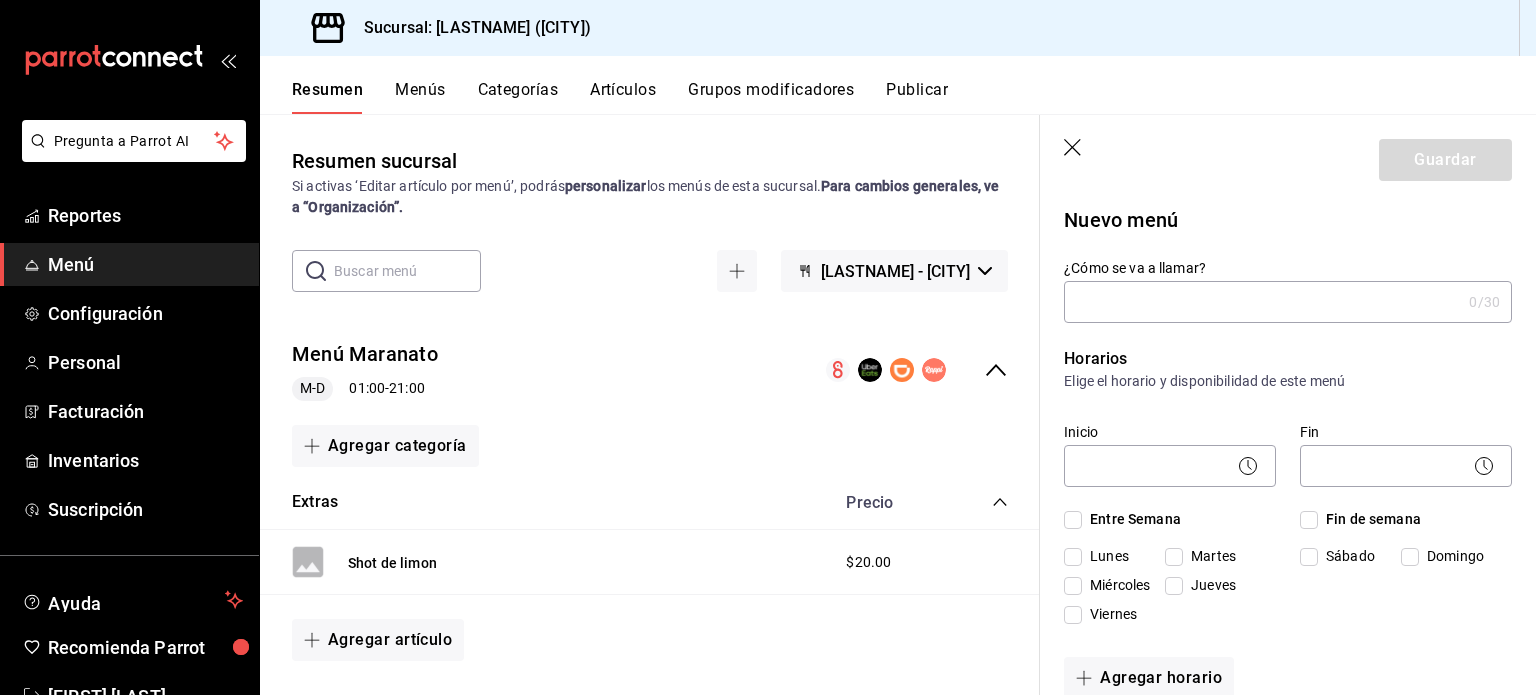 click 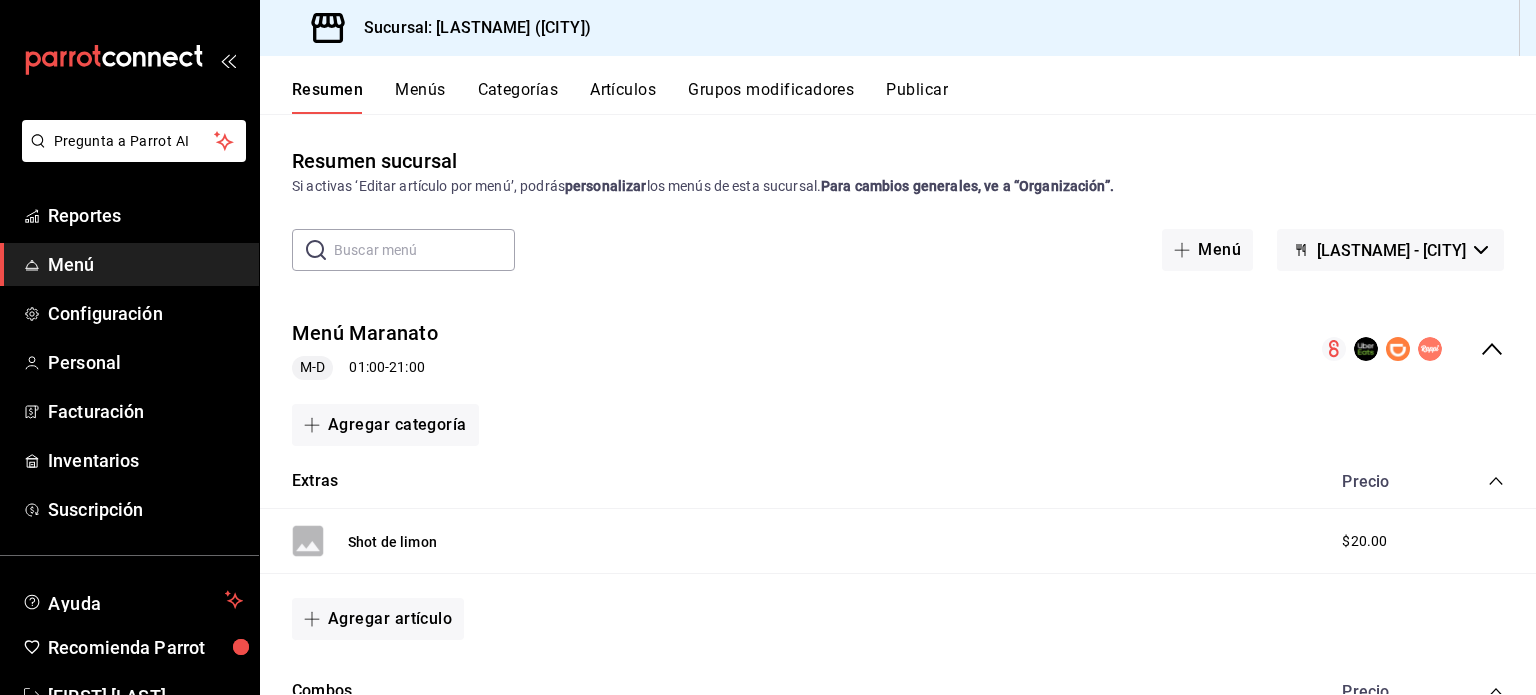 click on "Artículos" at bounding box center [623, 97] 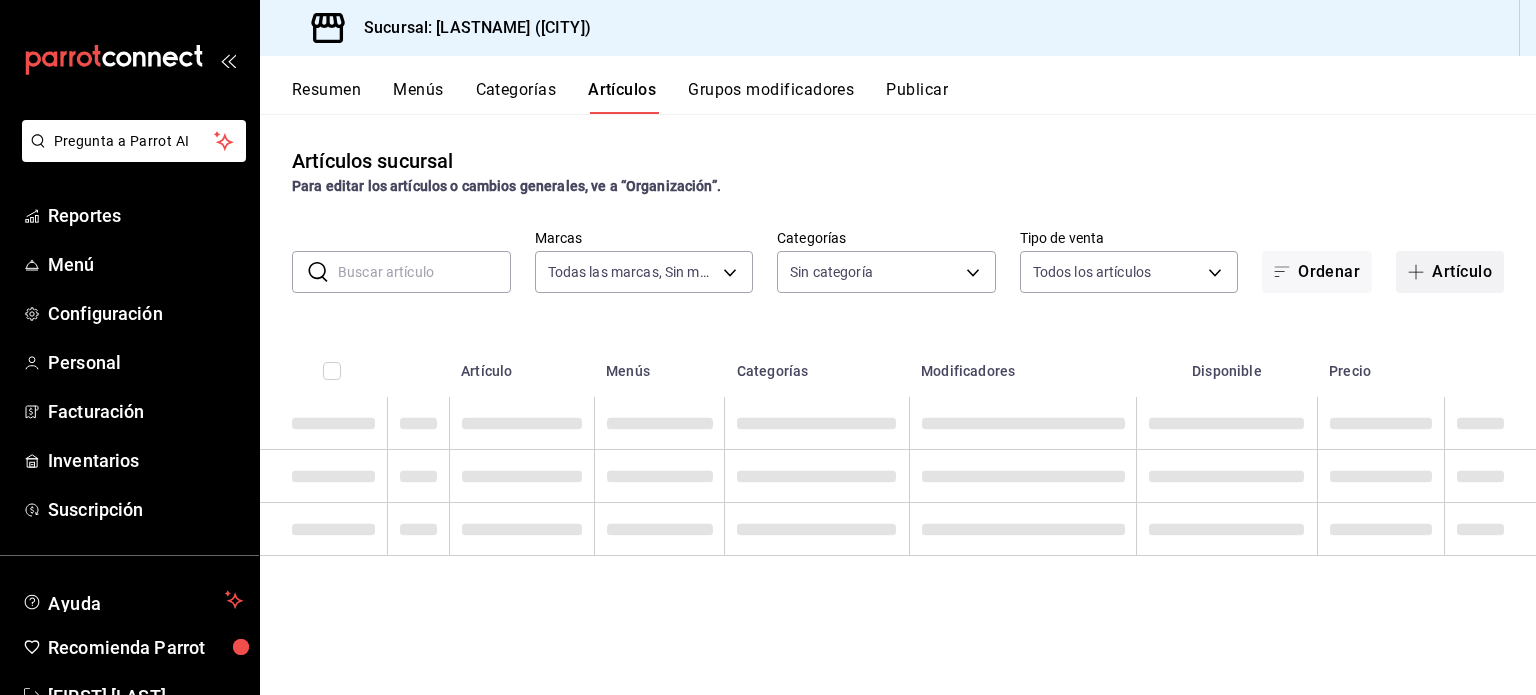 type on "[UUID]" 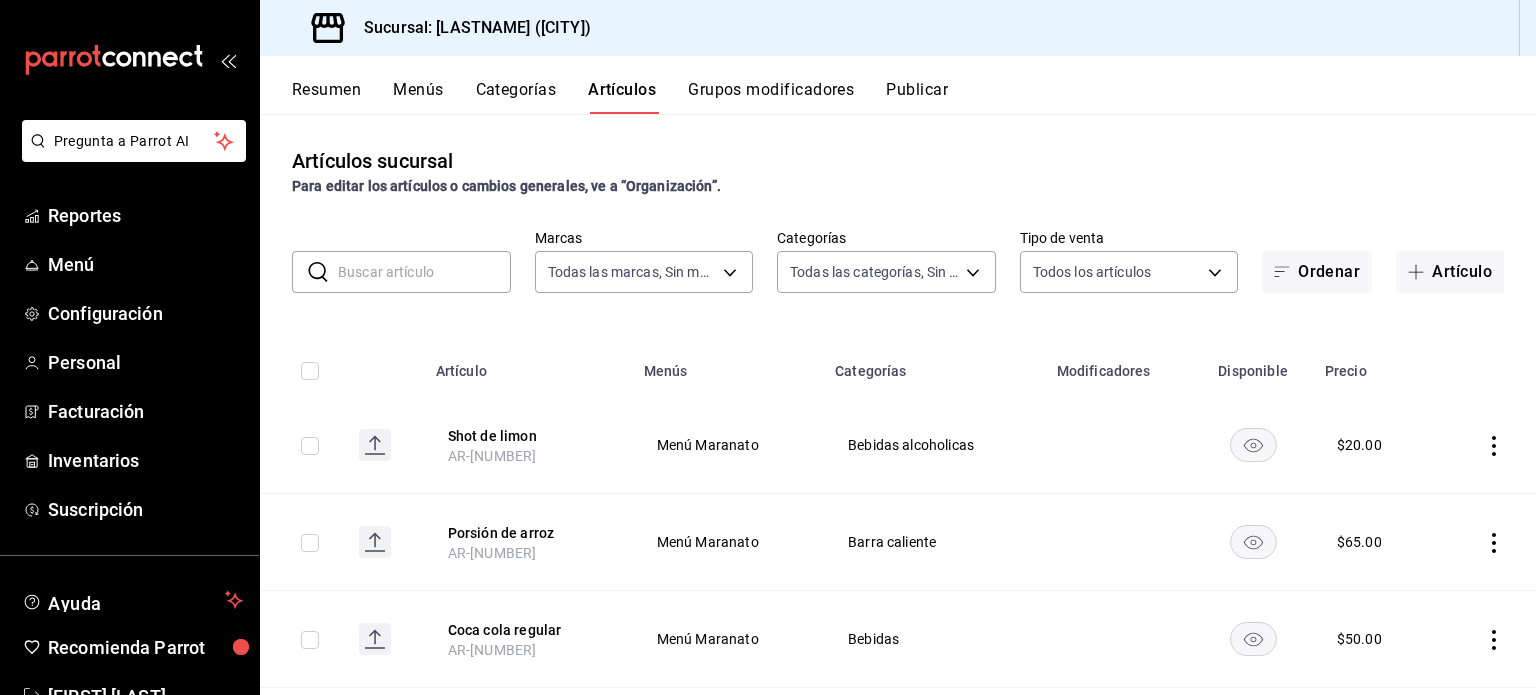 type on "[UUID],[UUID],[UUID],[UUID],[UUID],[UUID],[UUID],[UUID]" 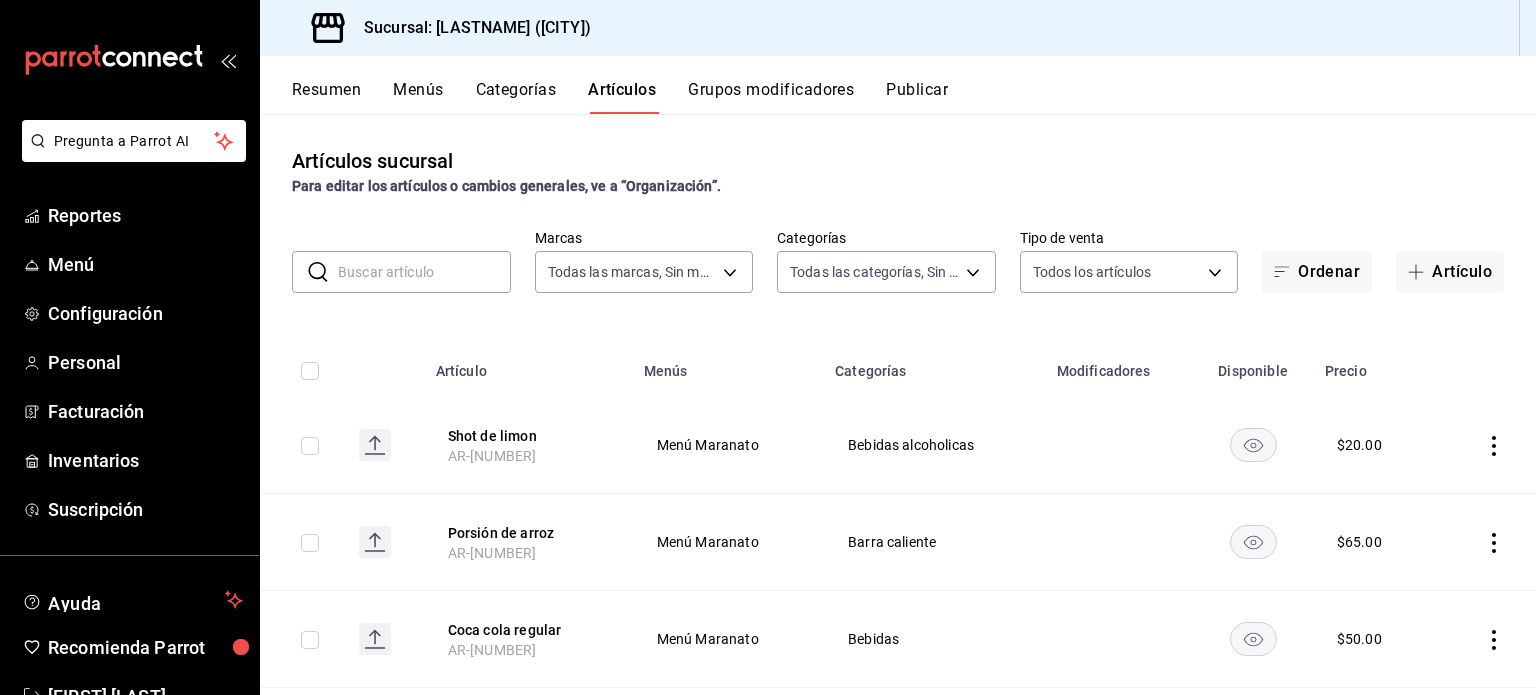 click on "​ ​ Marcas Todas las marcas, Sin marca 6cd62b8e-13ea-4b1e-85d6-83c89868806f Categorías Todas las categorías, Sin categoría 9b7c618a-2724-4631-9a4b-4f524a458047,b9ca9c3d-02b5-4e36-82f2-6174a9906ae0,9113d130-48fe-4411-8b63-089ae46b8ef8,d0ef42a8-63fe-4cab-98ab-7170059ee812,7d100243-248e-46d3-9c0d-eba24c55f9b9,7377709f-97d1-4f56-9c3d-294cc835d75d,e7aa650f-c785-49a2-9330-be0957ab0a83,ee5e52f4-9e37-4065-a444-b17f6fe734d7 Tipo de venta Todos los artículos ALL Ordenar Artículo" at bounding box center (898, 261) 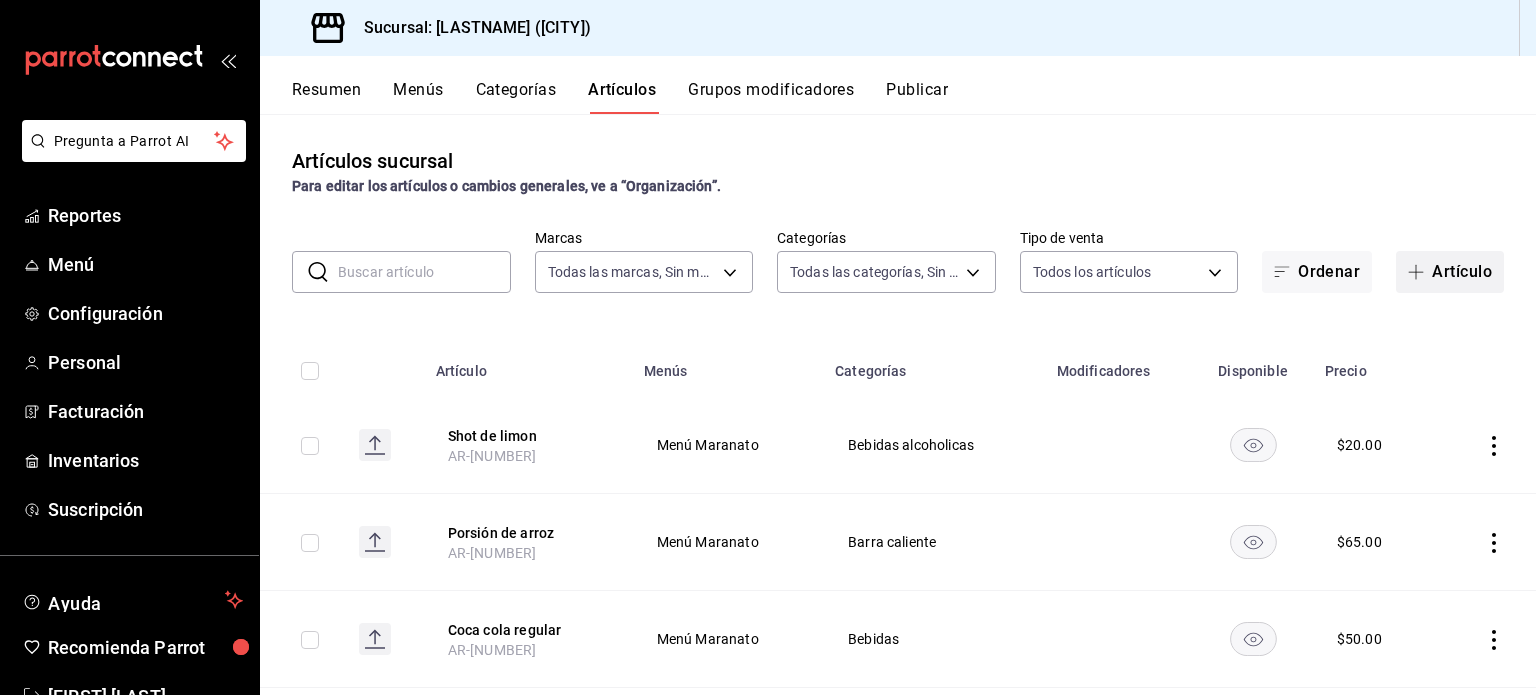 click on "Artículo" at bounding box center [1450, 272] 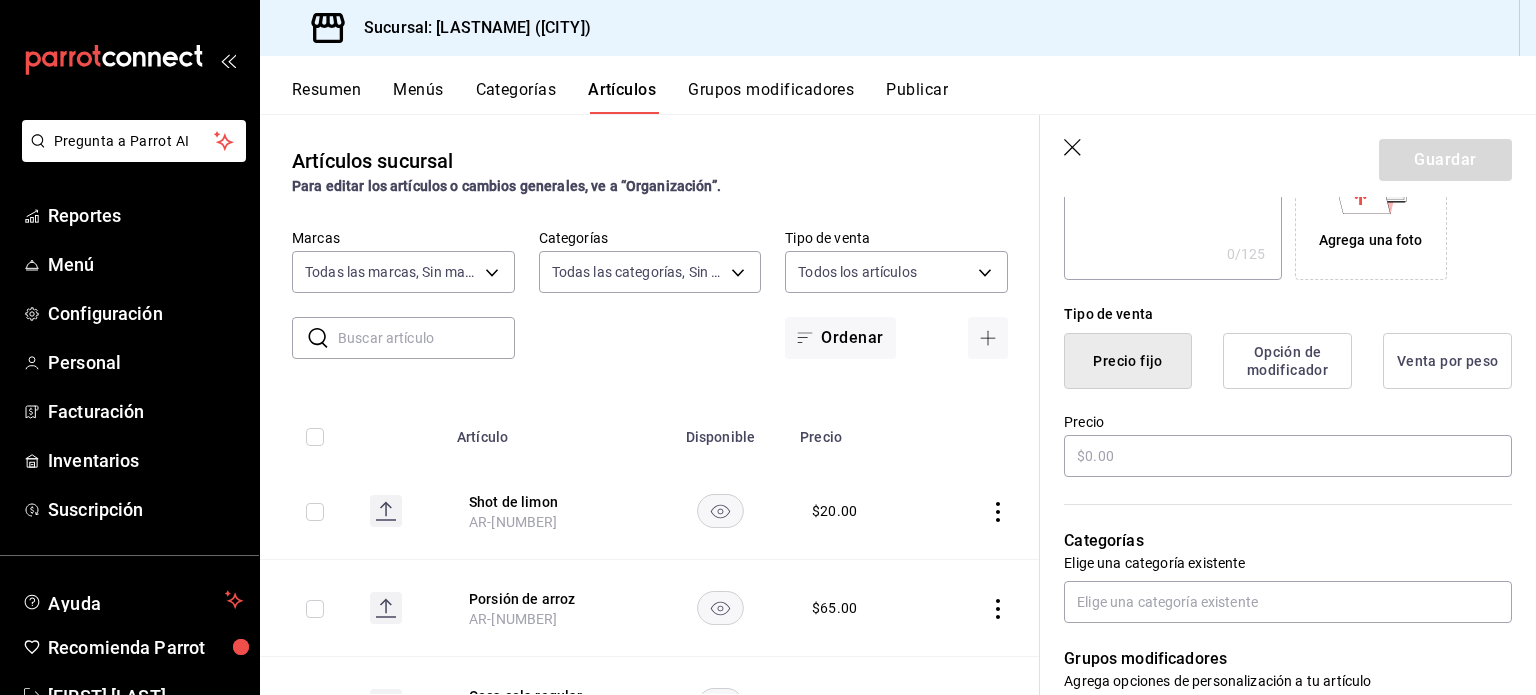 scroll, scrollTop: 396, scrollLeft: 0, axis: vertical 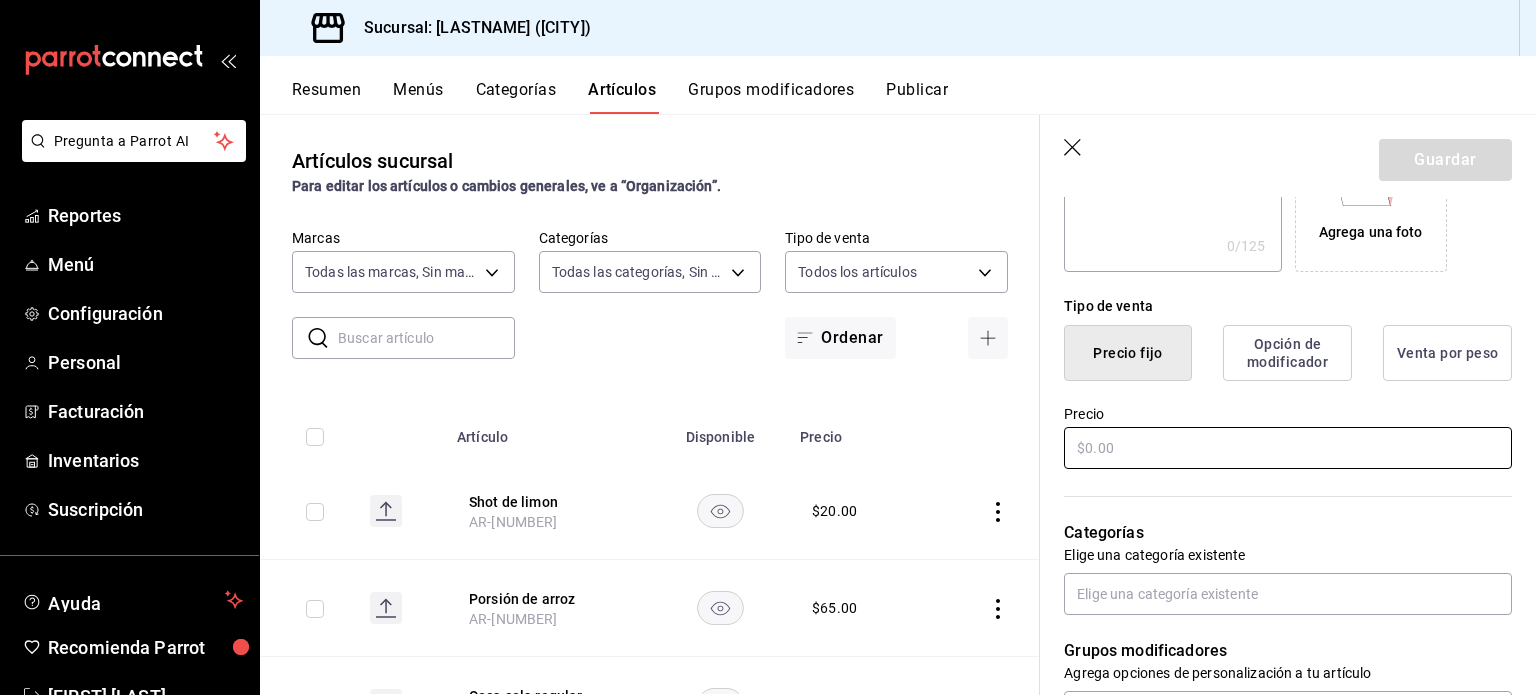 type on "Shot bacardi" 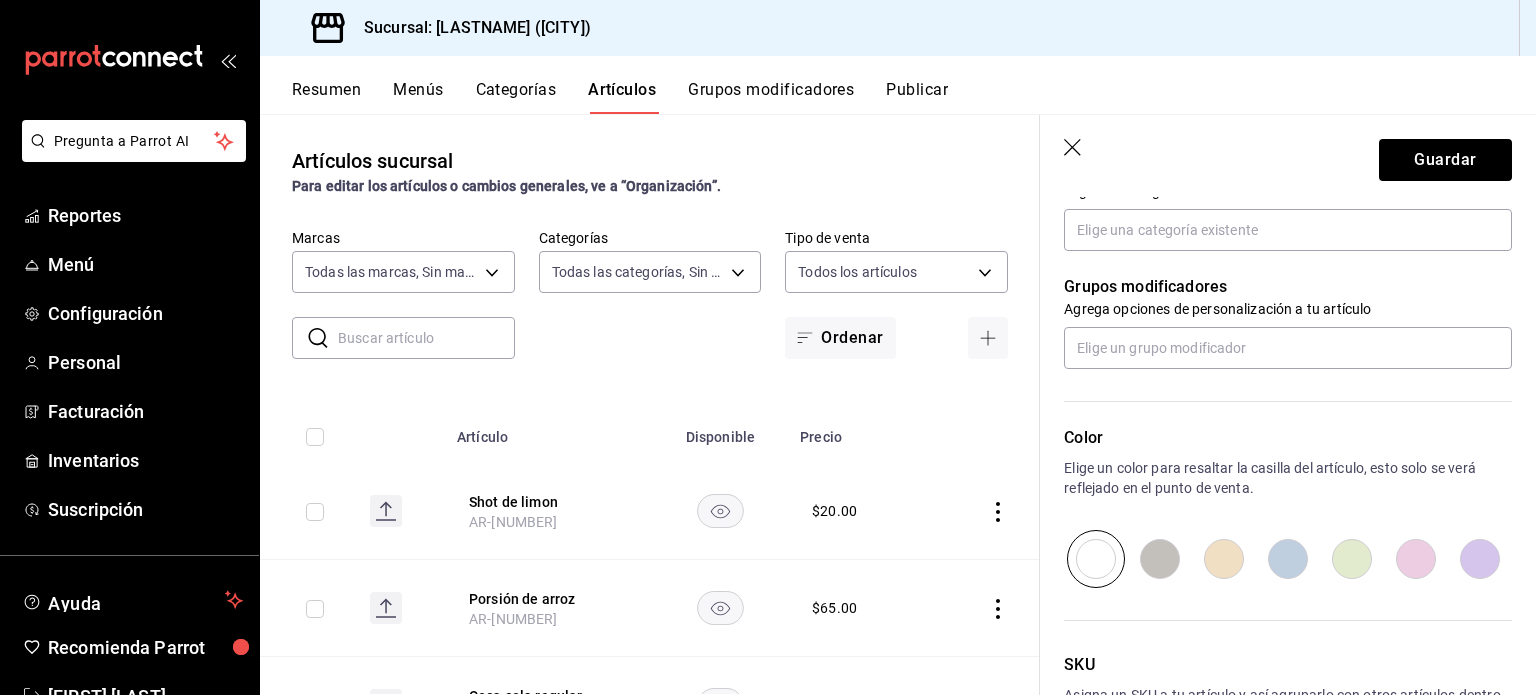 scroll, scrollTop: 754, scrollLeft: 0, axis: vertical 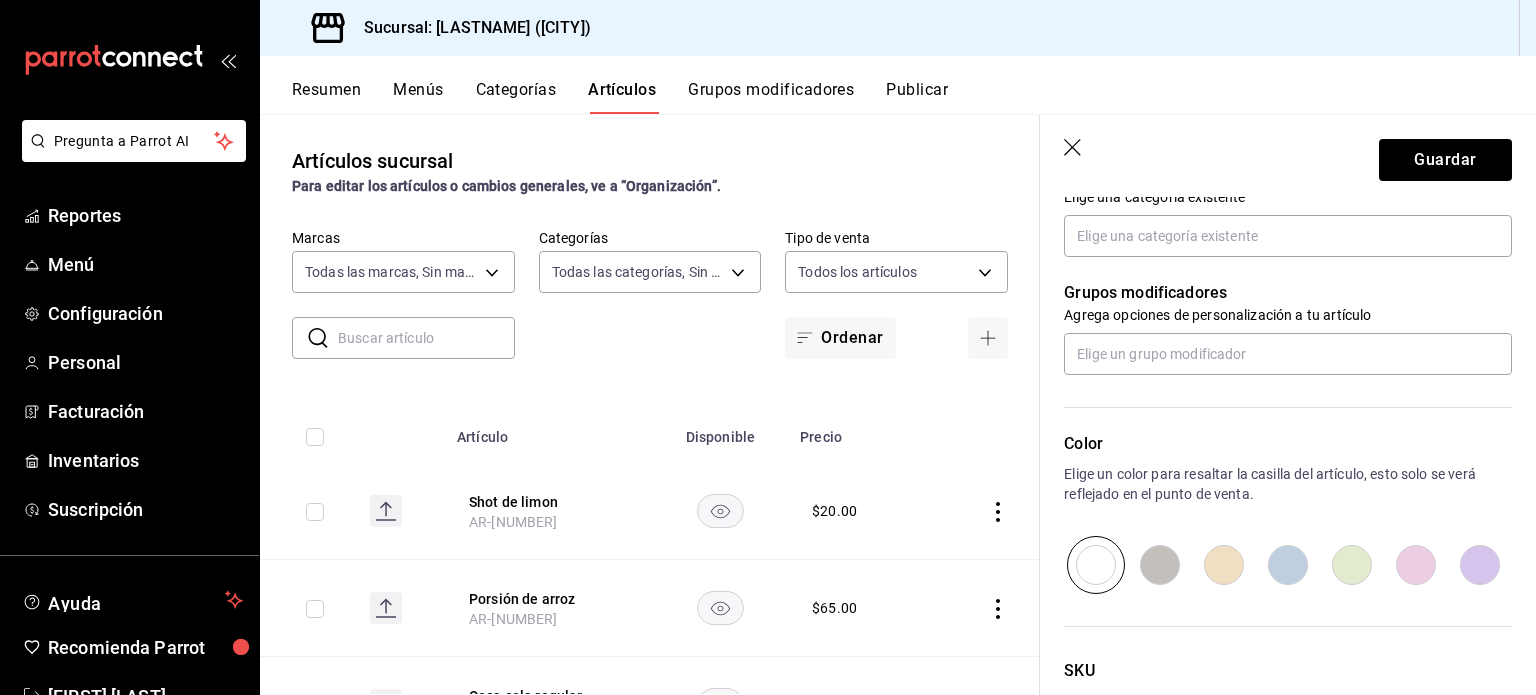 type on "$100.00" 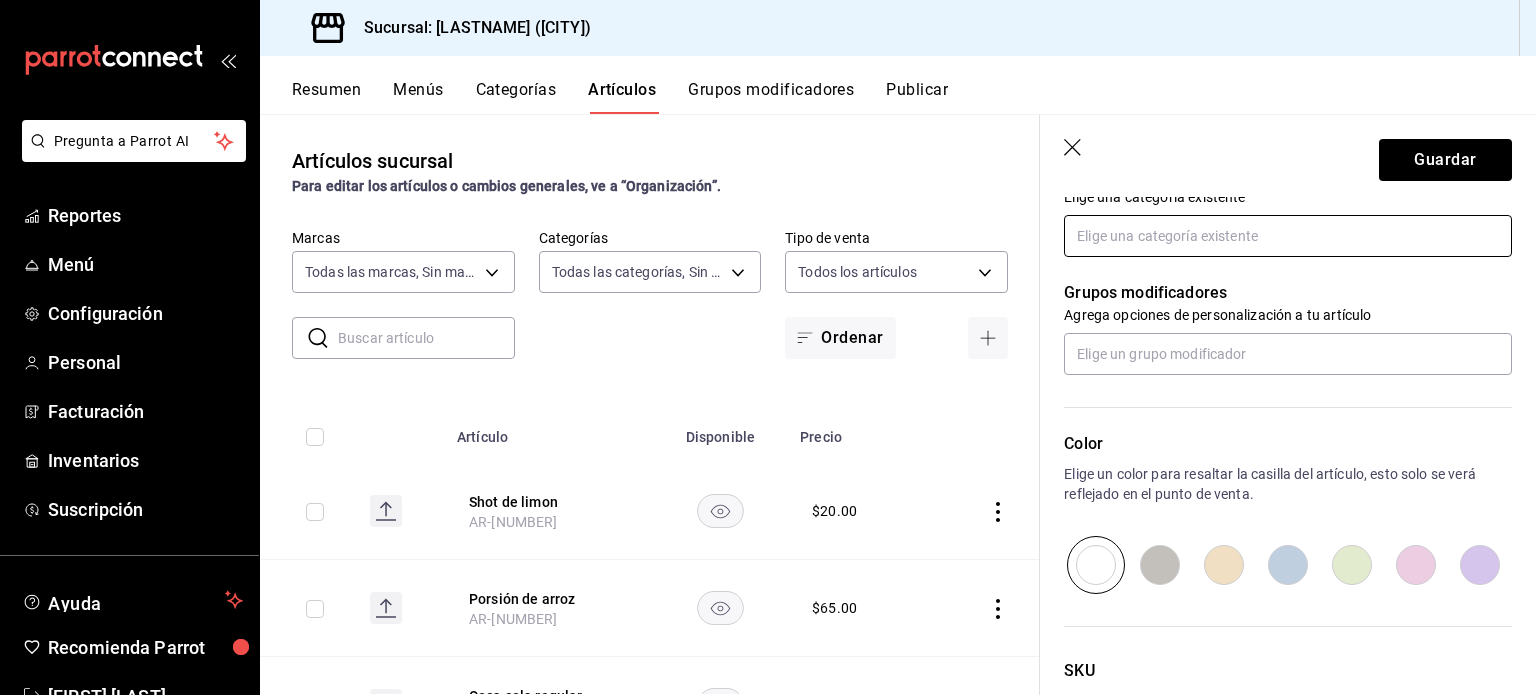 click at bounding box center (1288, 236) 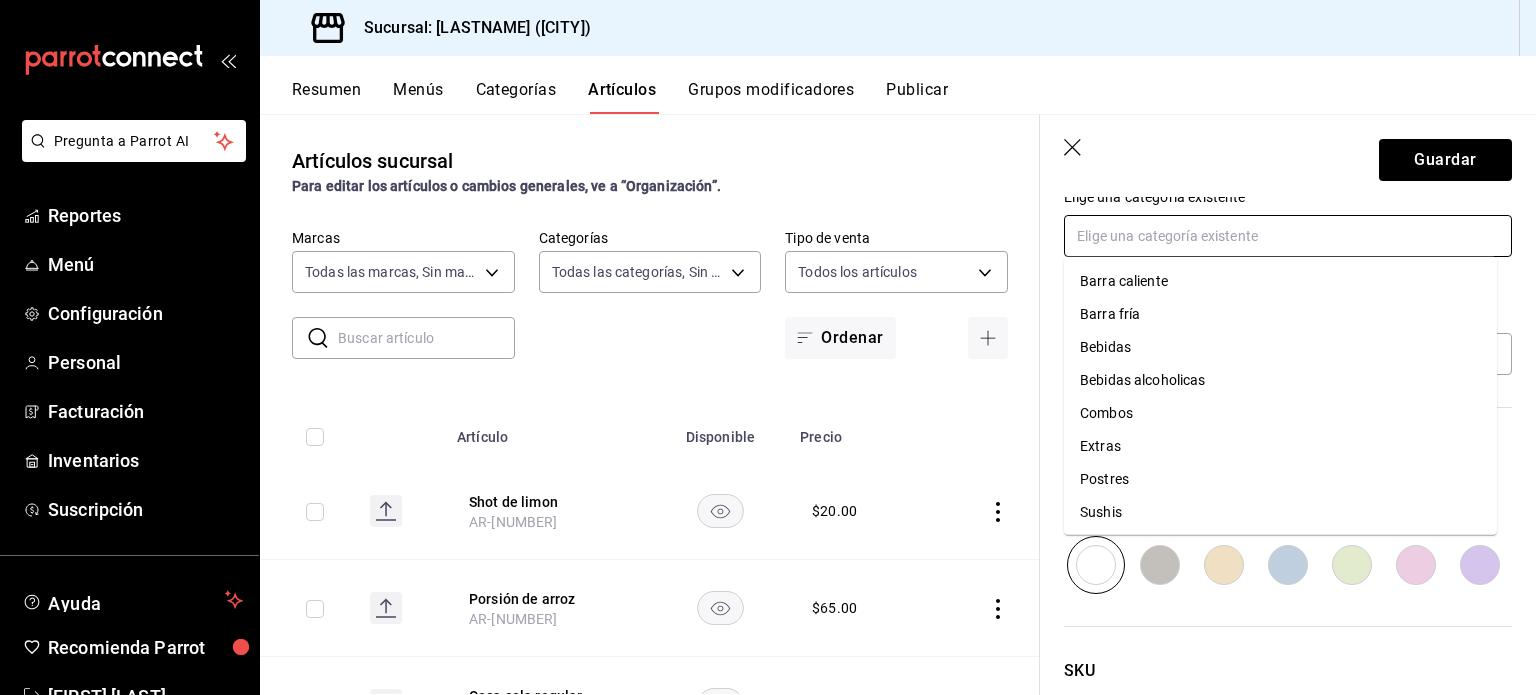 click on "Bebidas alcoholicas" at bounding box center [1280, 380] 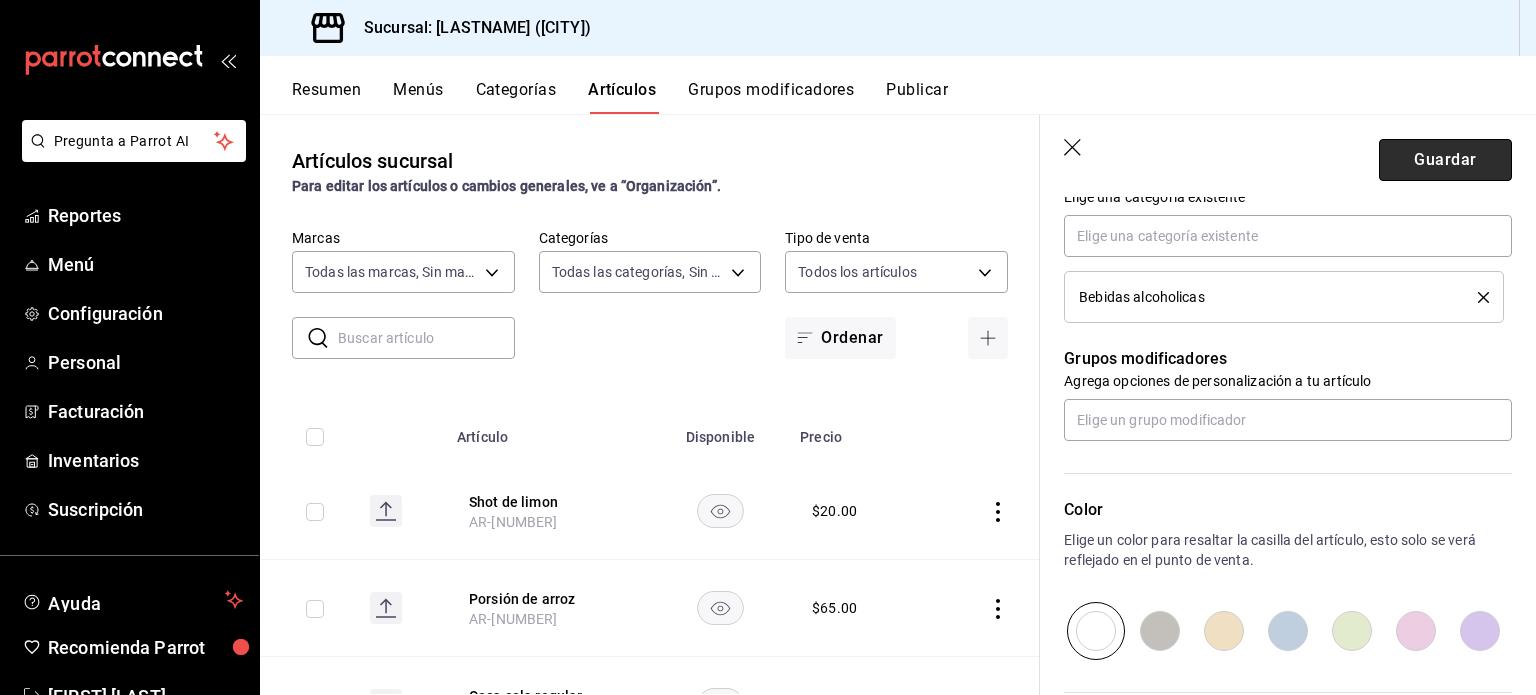 click on "Guardar" at bounding box center [1445, 160] 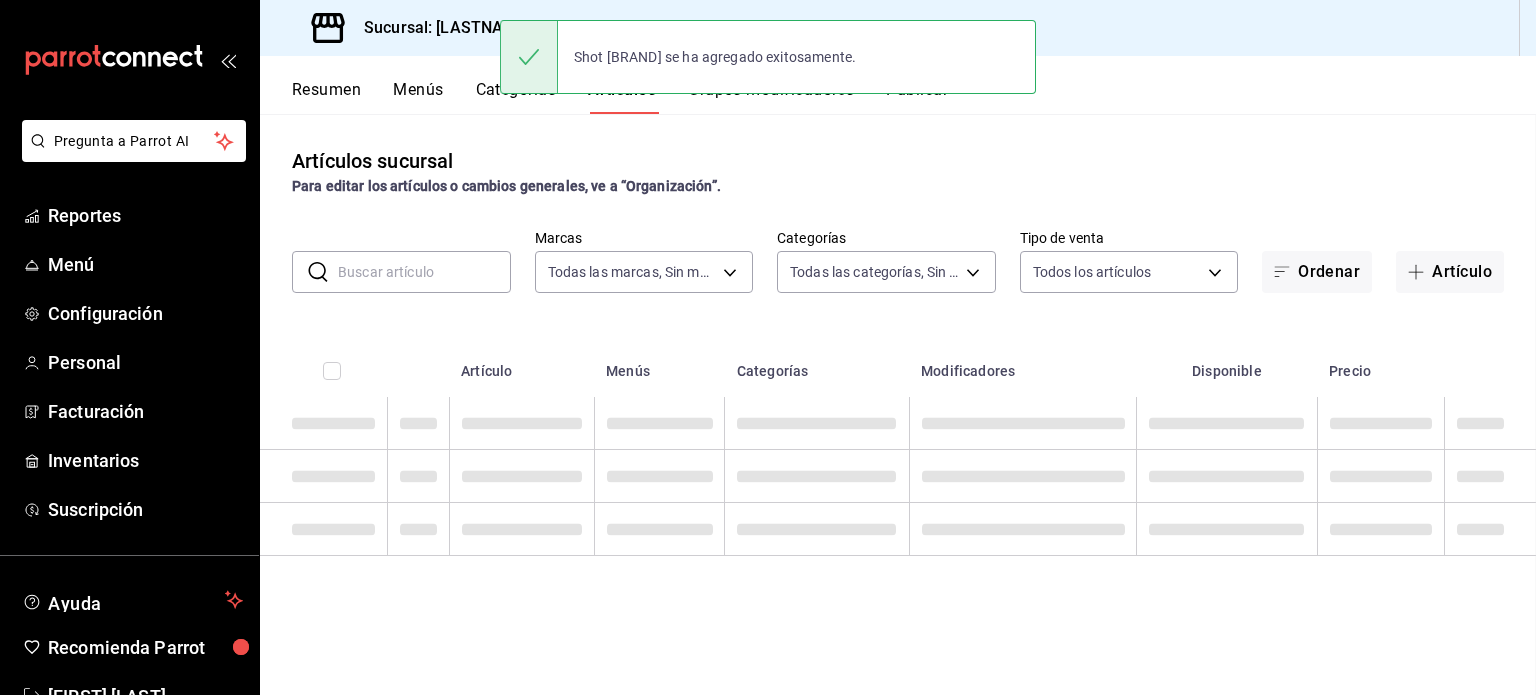 scroll, scrollTop: 0, scrollLeft: 0, axis: both 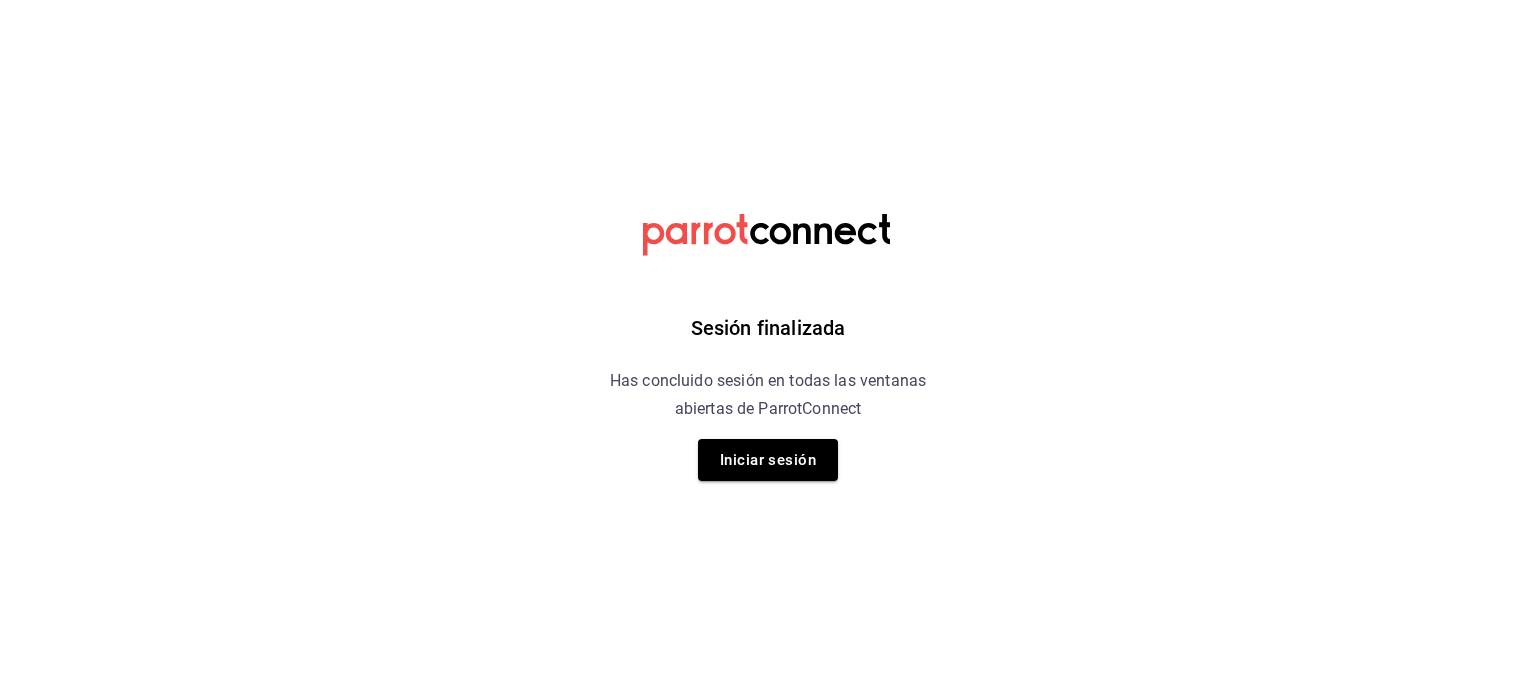click on "Sesión finalizada Has concluido sesión en todas las ventanas abiertas de ParrotConnect Iniciar sesión" at bounding box center [768, 347] 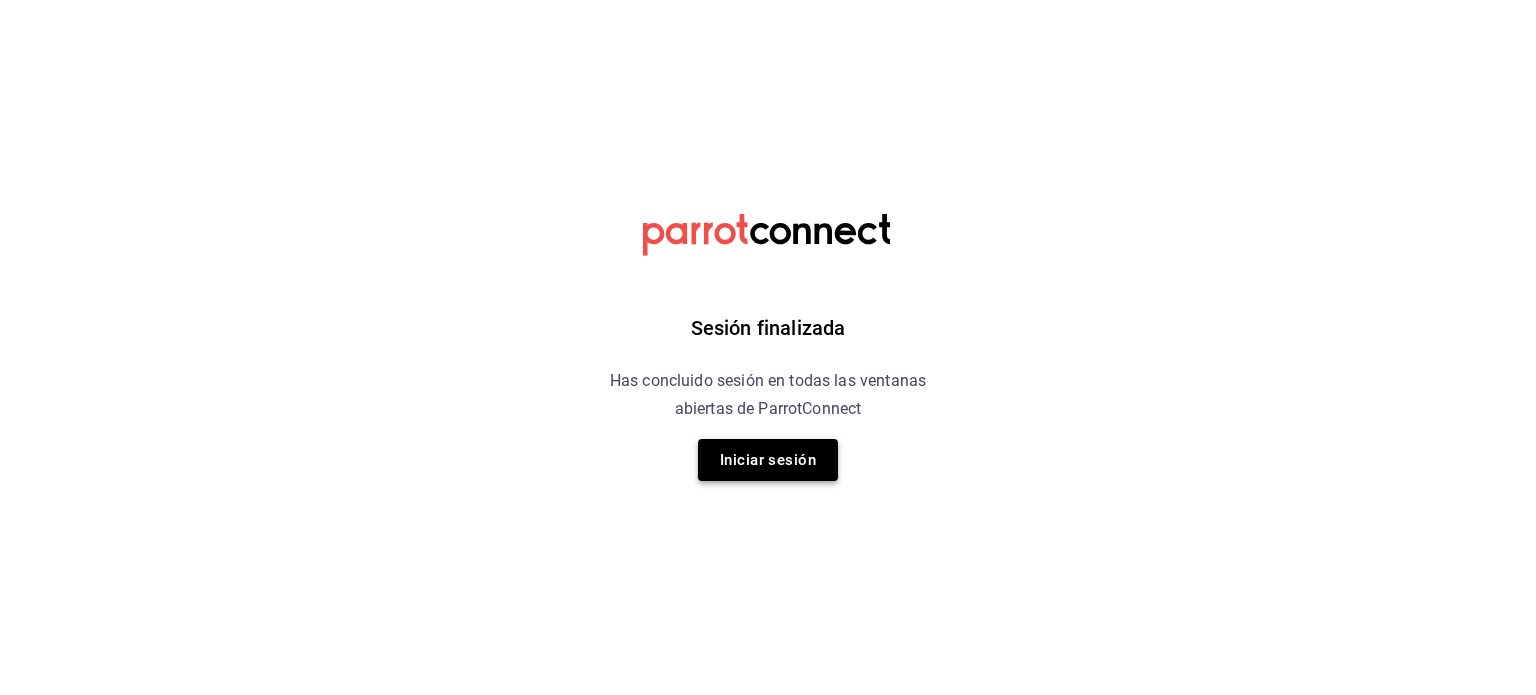 click on "Iniciar sesión" at bounding box center (768, 460) 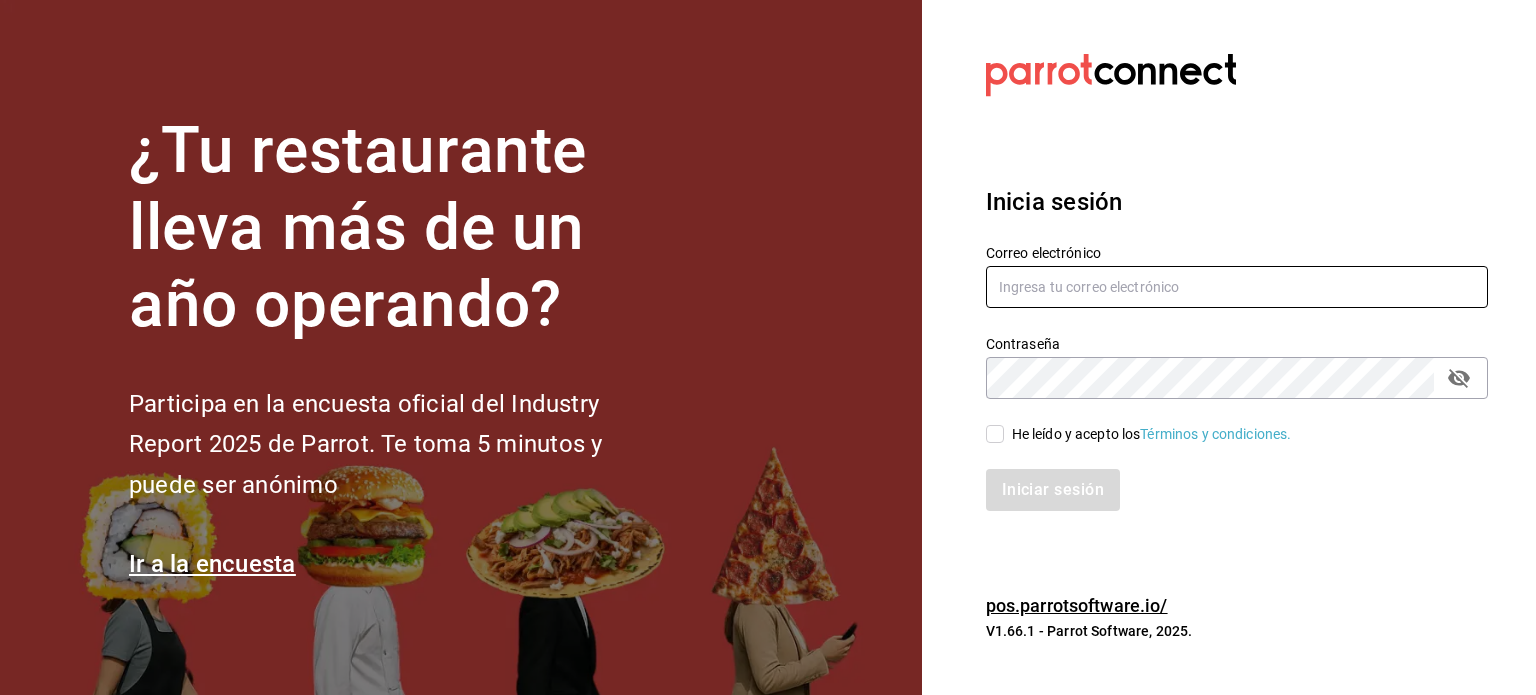 click at bounding box center [1237, 287] 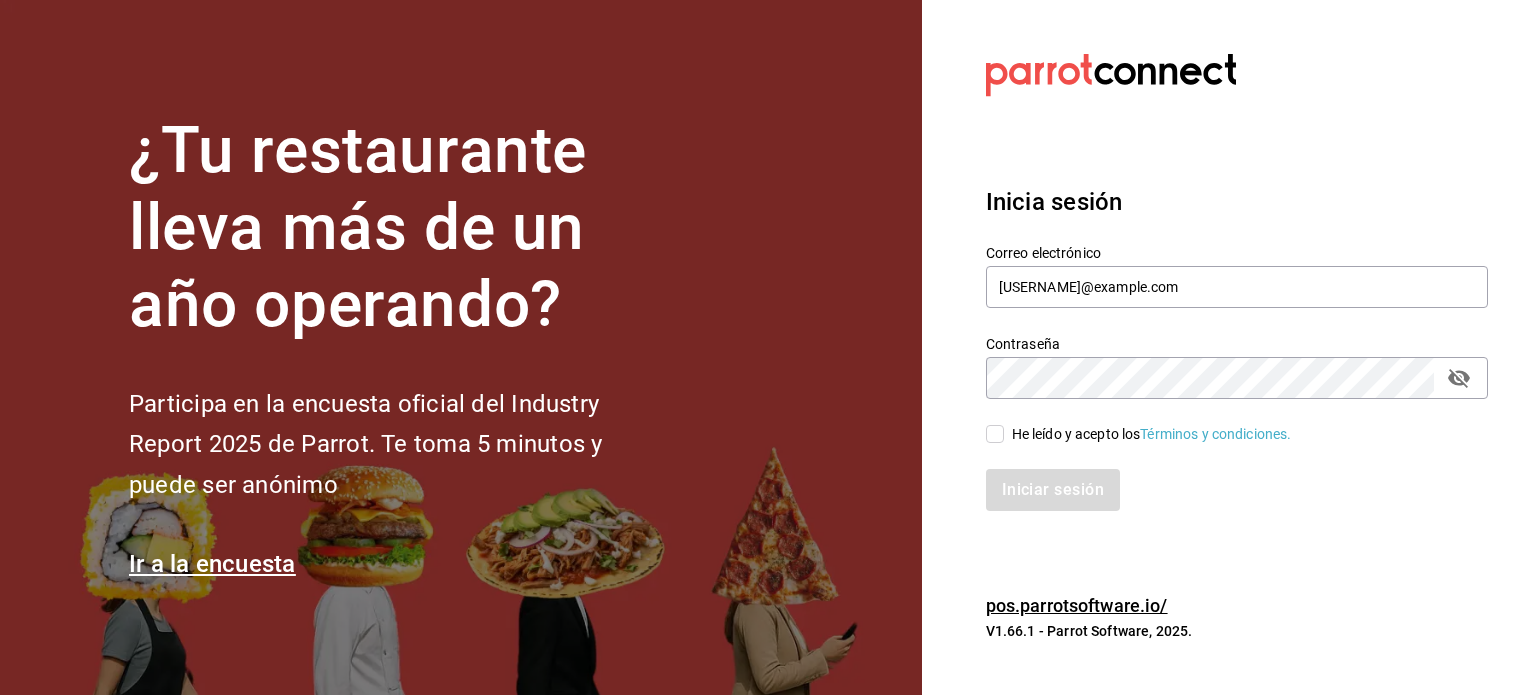 click on "He leído y acepto los  Términos y condiciones." at bounding box center (995, 434) 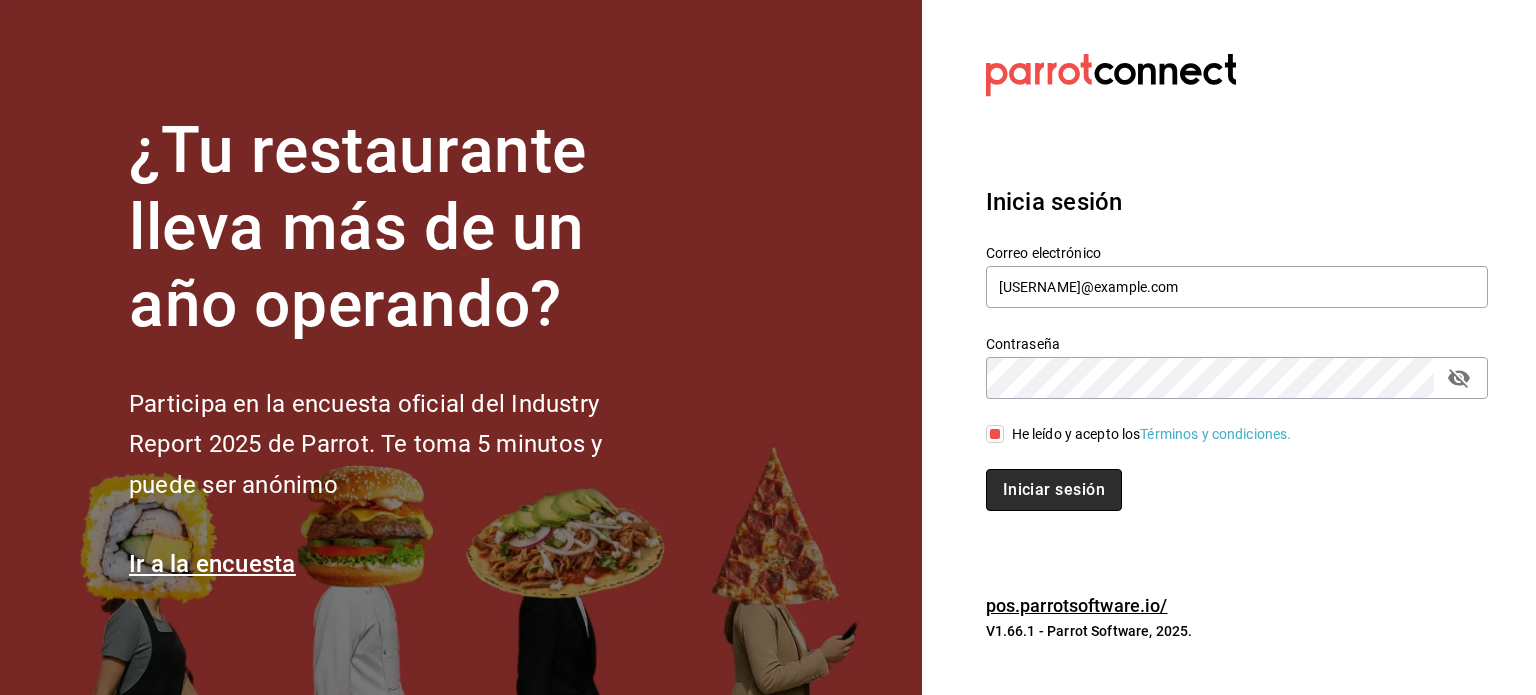 click on "Iniciar sesión" at bounding box center [1054, 490] 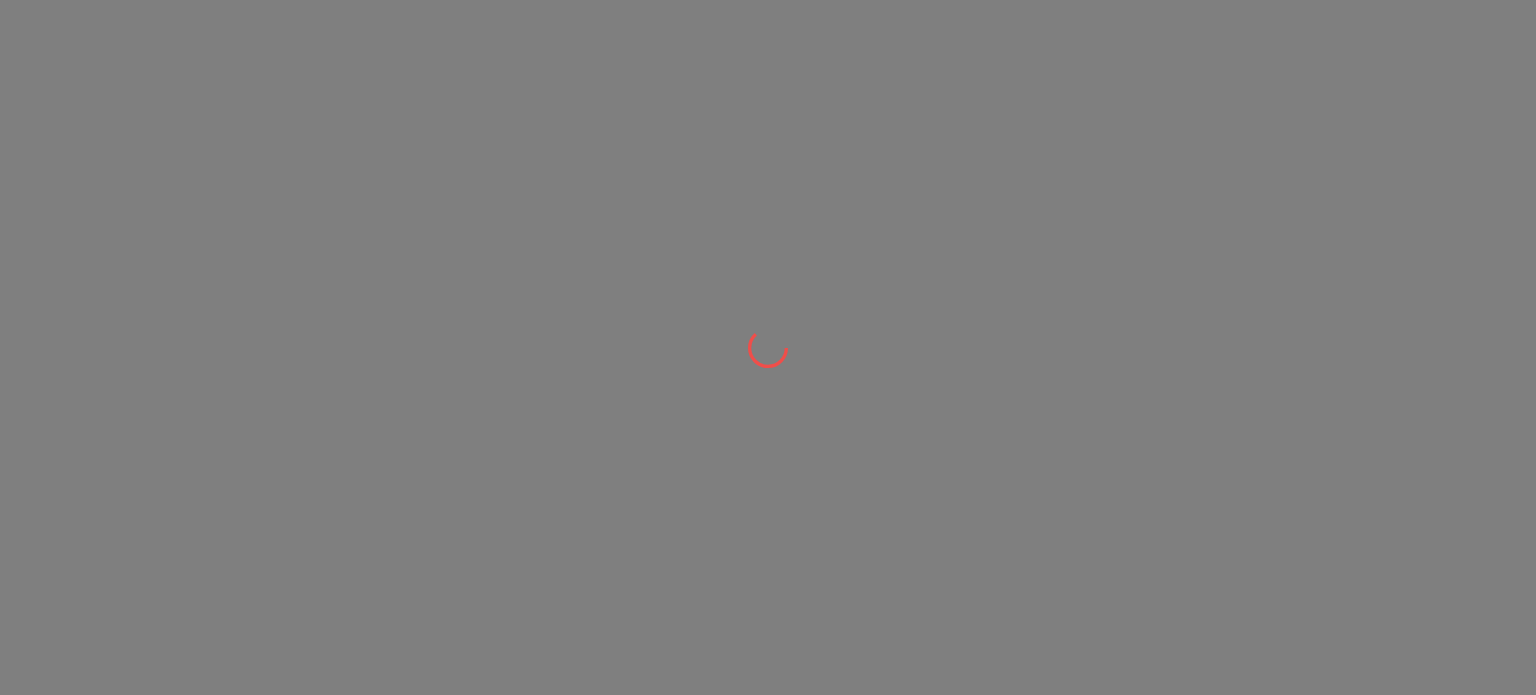 scroll, scrollTop: 0, scrollLeft: 0, axis: both 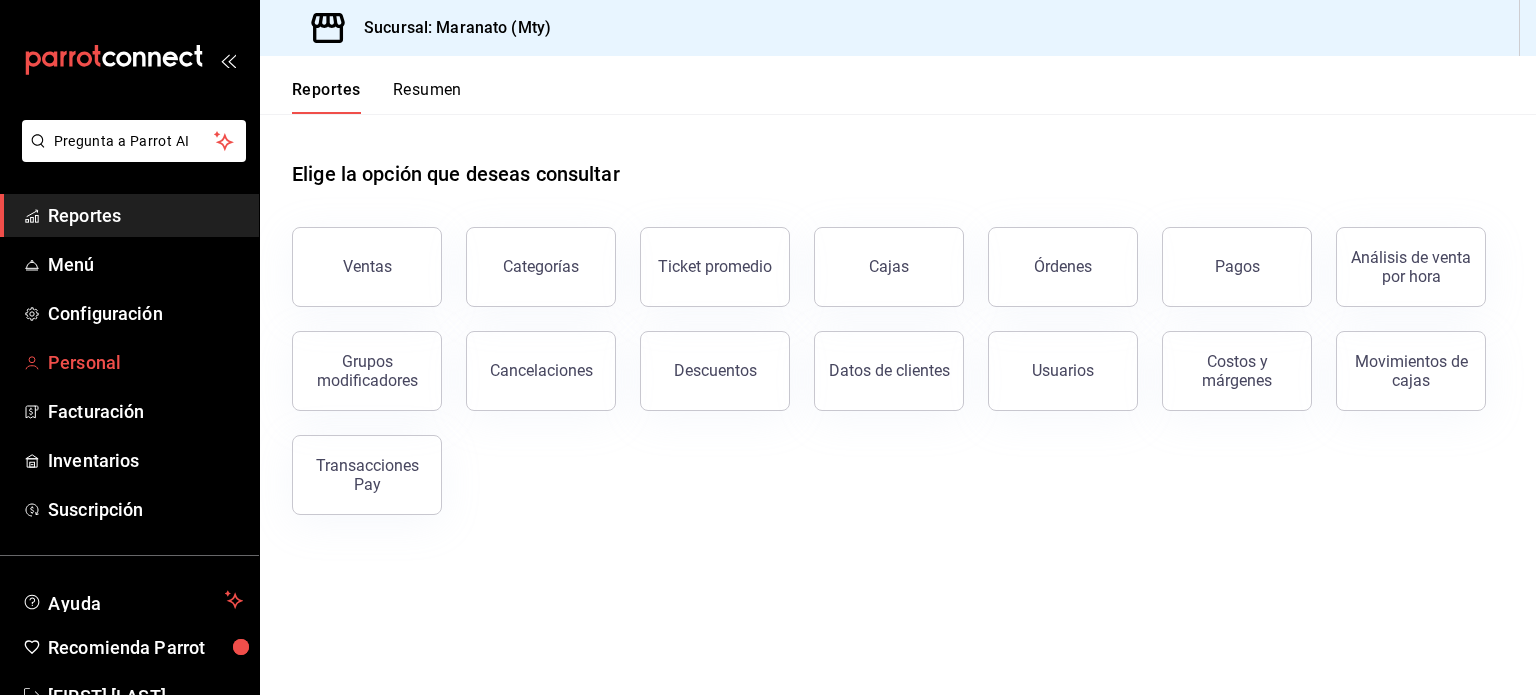 click on "Personal" at bounding box center [145, 362] 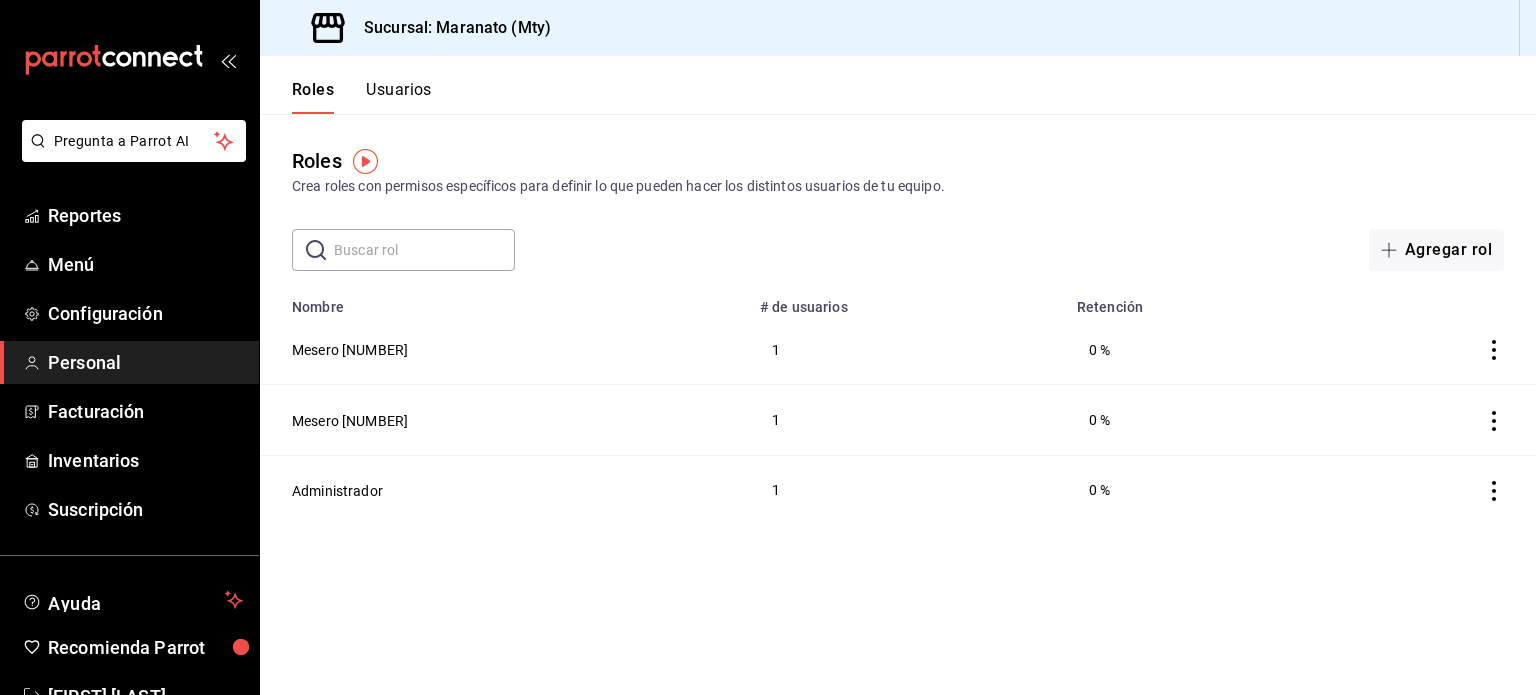 click on "Roles Usuarios" at bounding box center (346, 85) 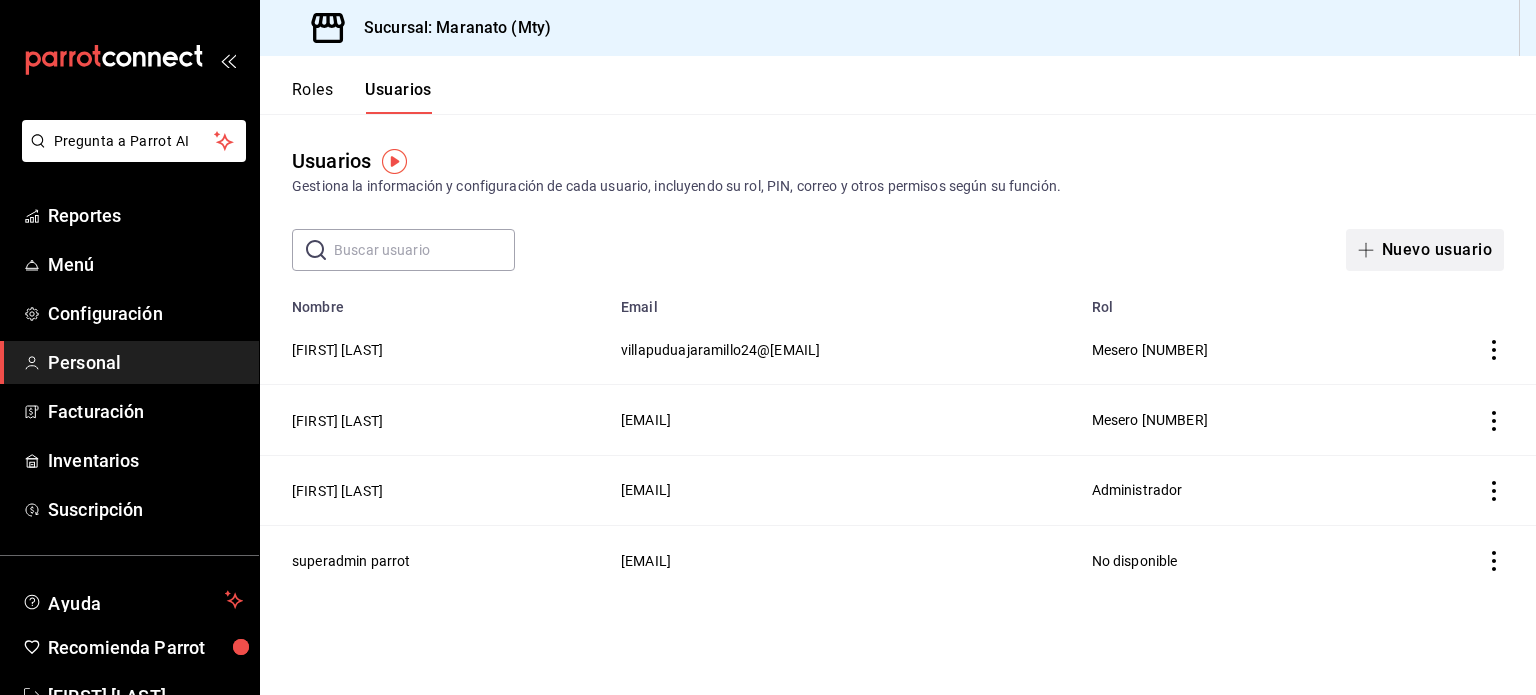 click at bounding box center (1370, 250) 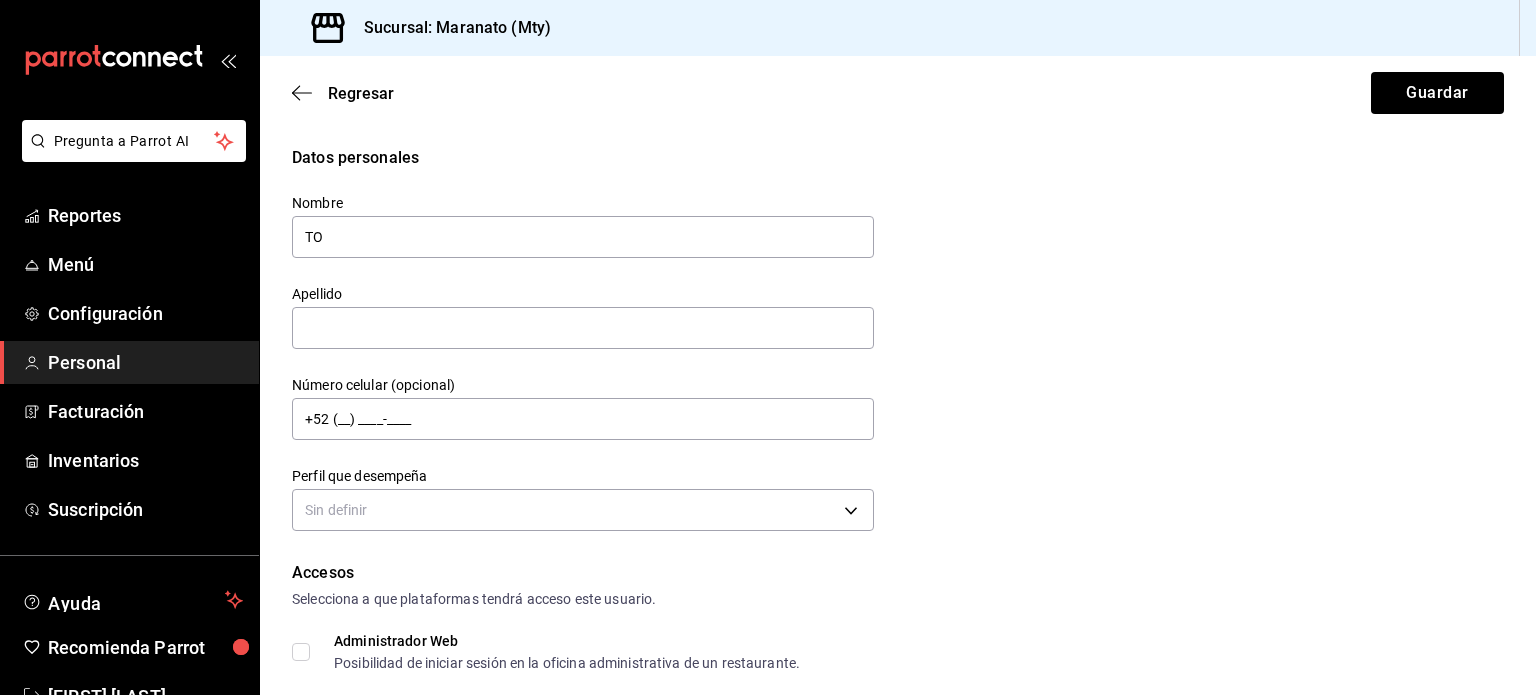 type on "T" 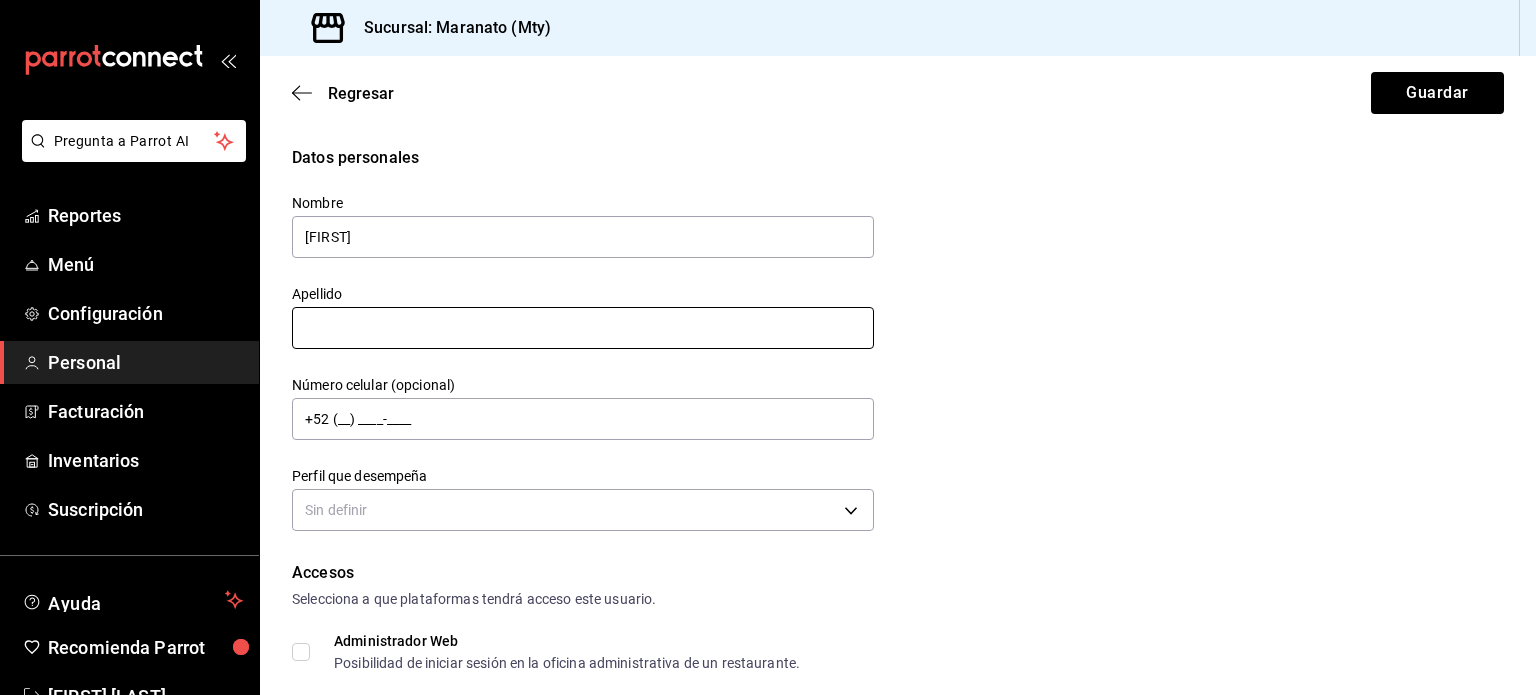 type on "[FIRST]" 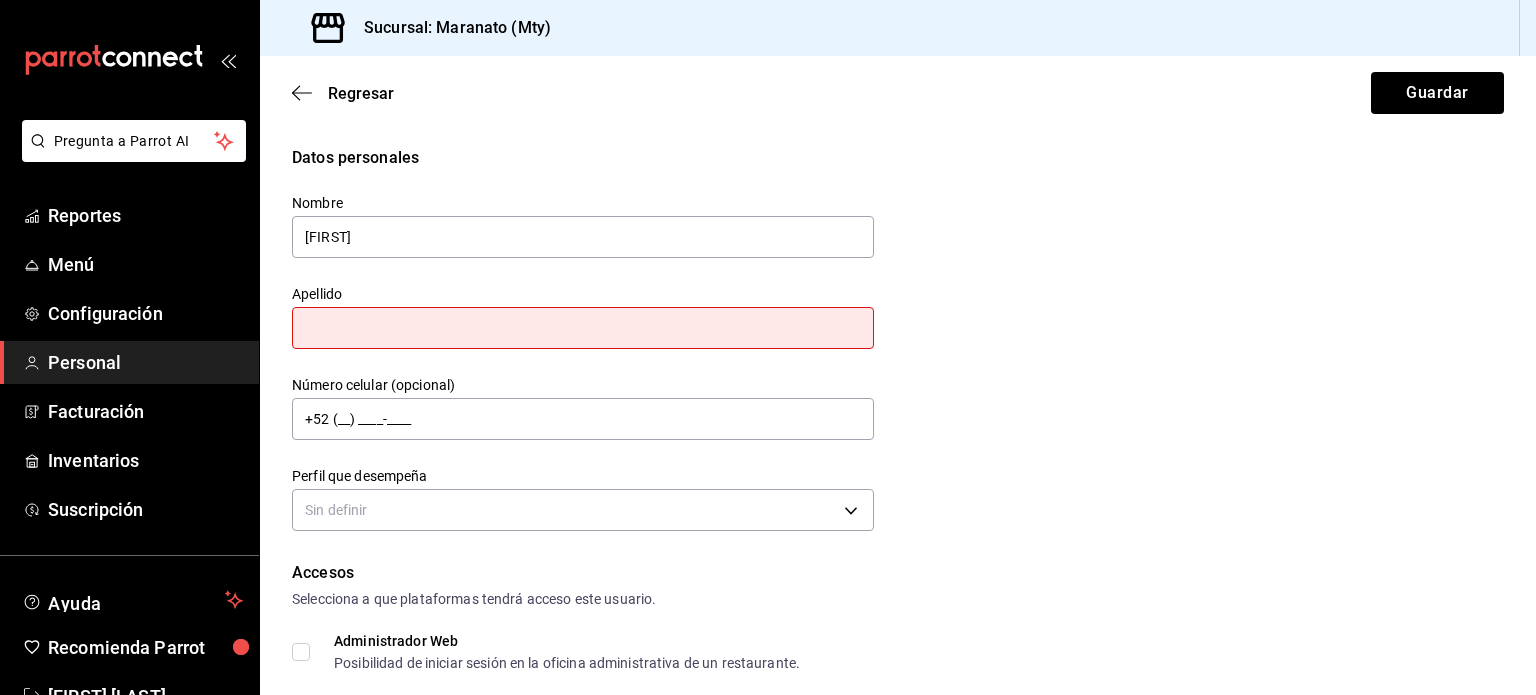 click on "Datos personales Nombre [FIRST] Apellido Número celular (opcional) +52 (__ ) ____-____ Perfil que desempeña Sin definir" at bounding box center [898, 341] 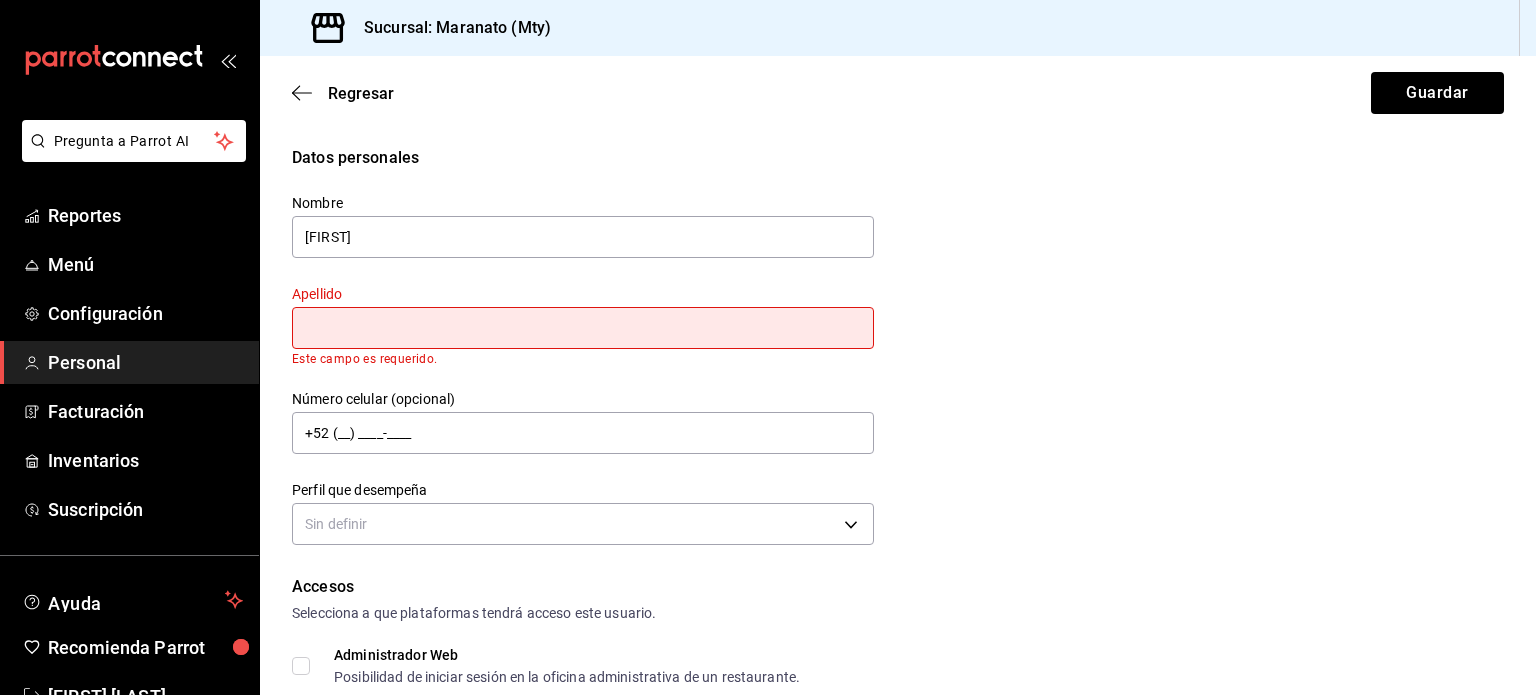 click at bounding box center [583, 328] 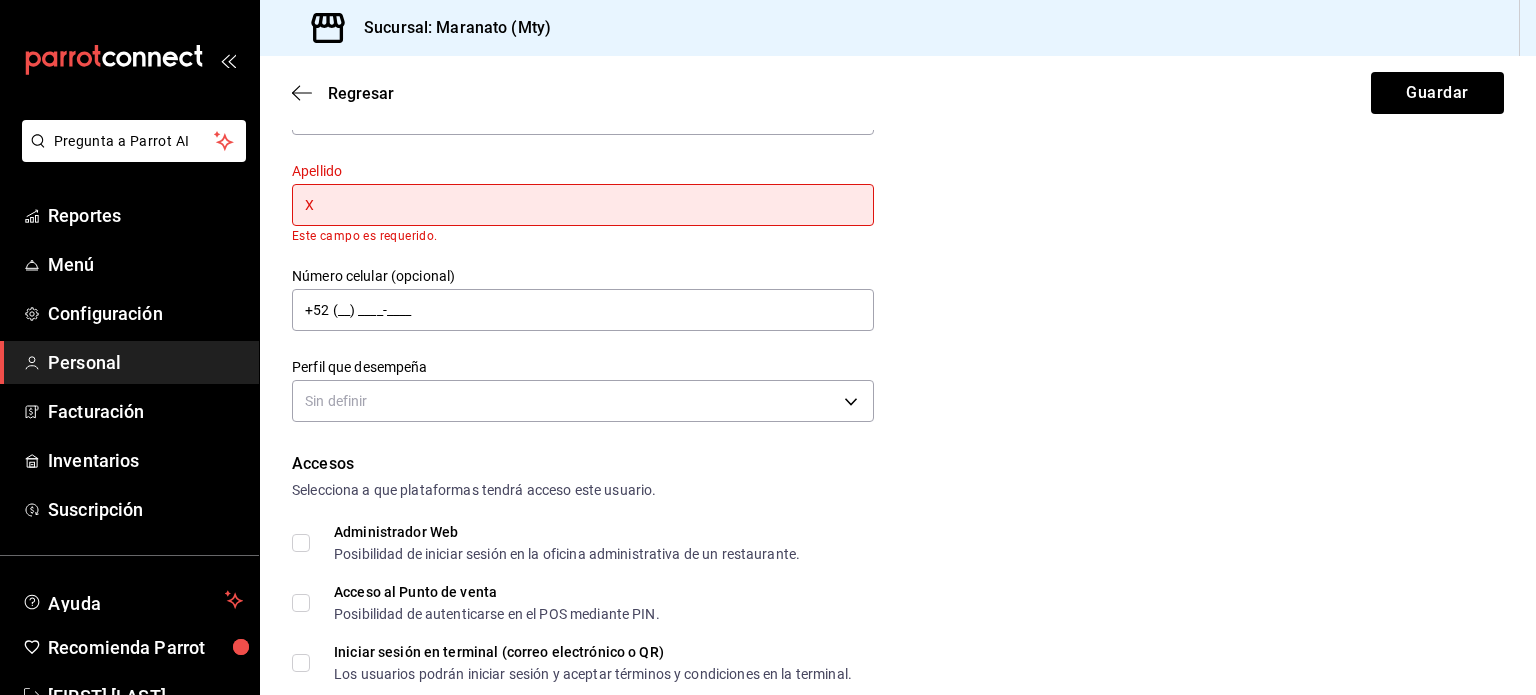 scroll, scrollTop: 130, scrollLeft: 0, axis: vertical 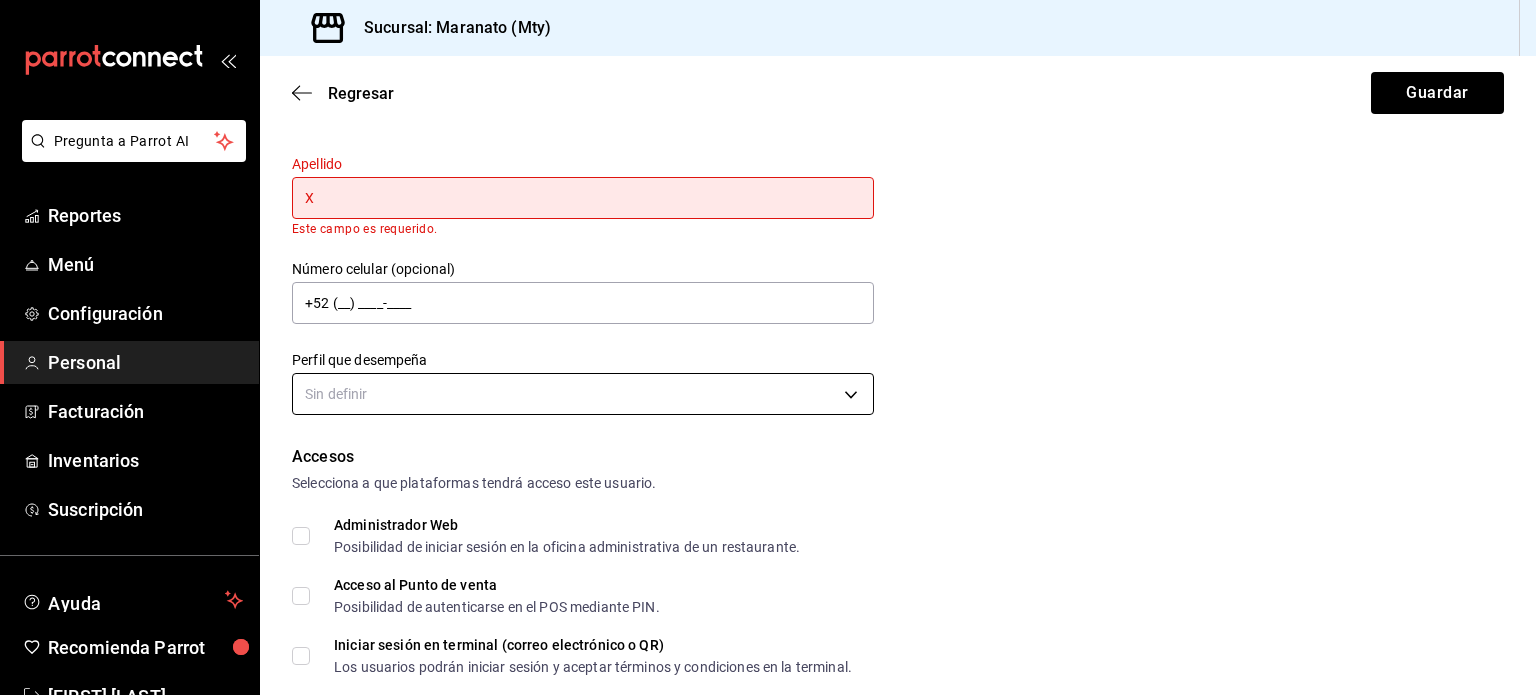 type on "X" 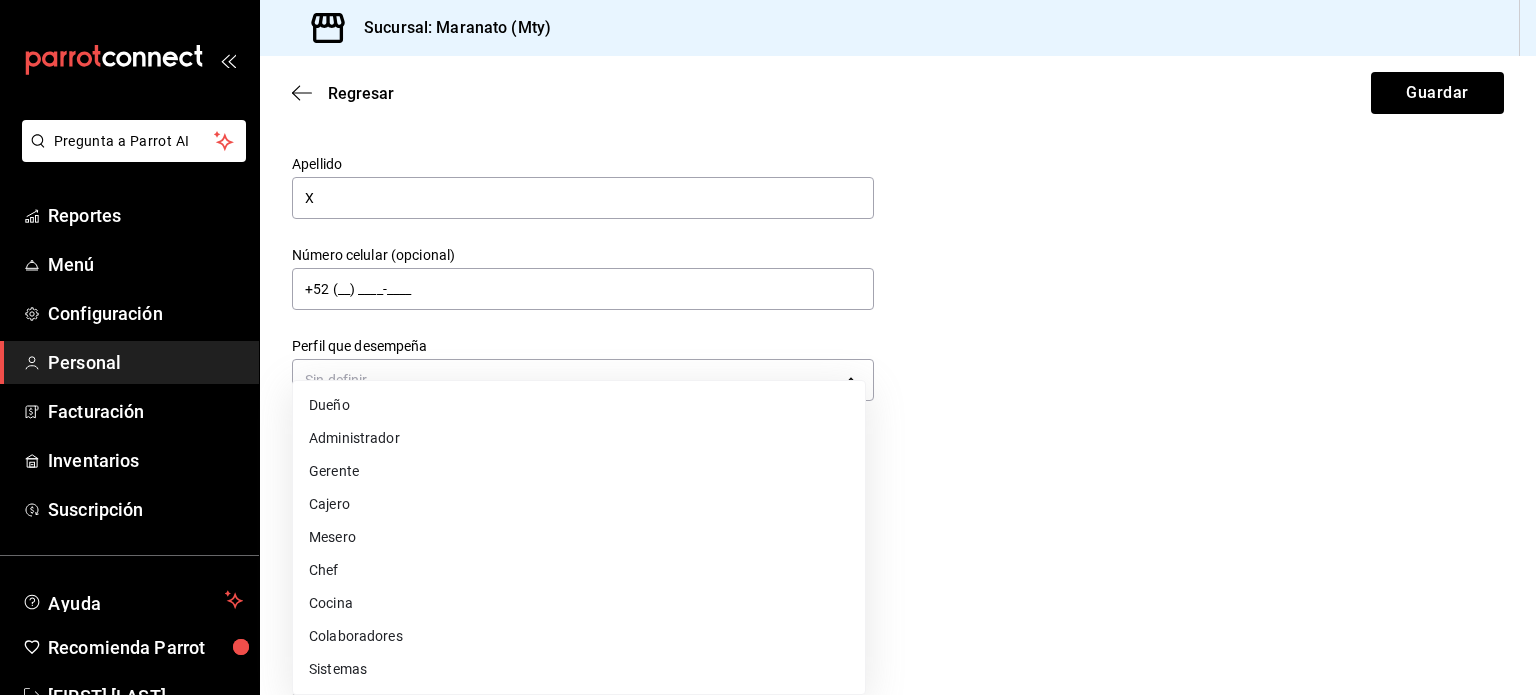 click on "Mesero" at bounding box center (579, 537) 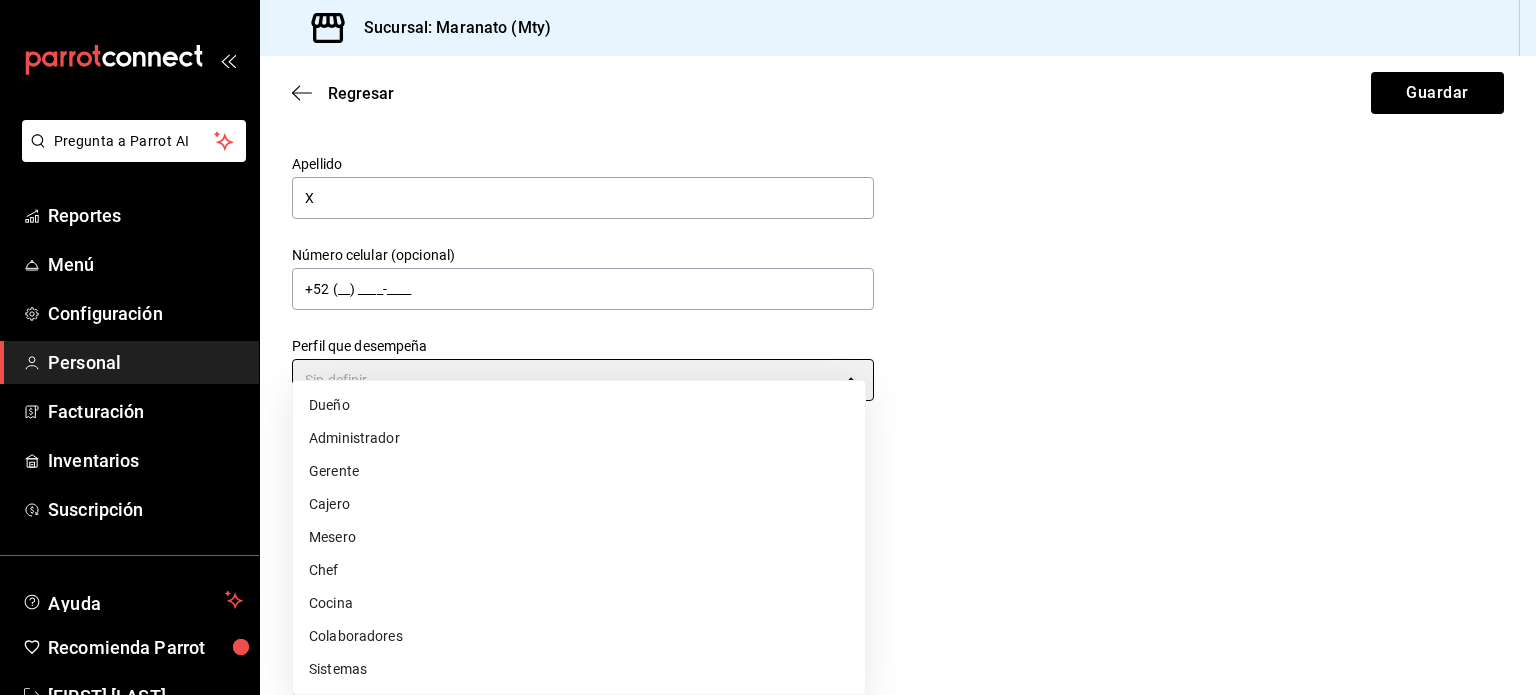 type on "WAITER" 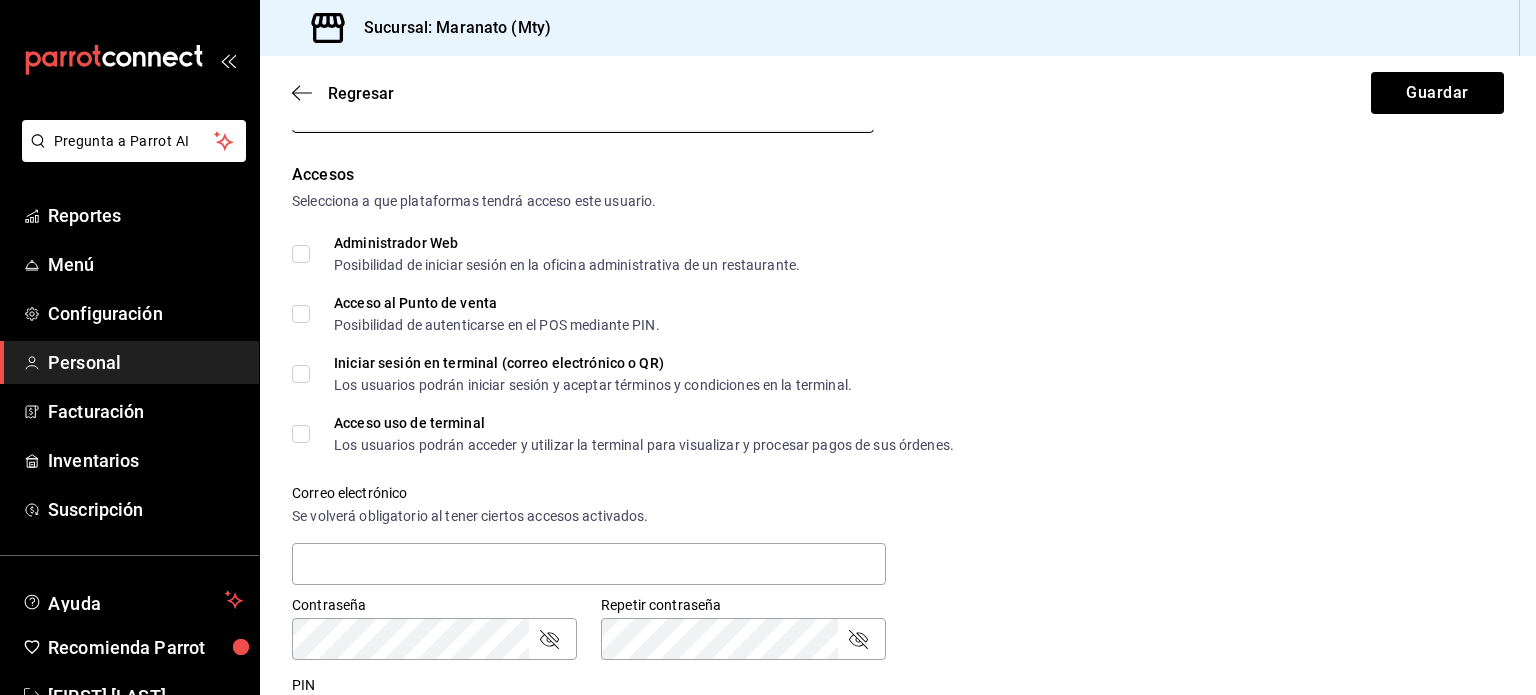 scroll, scrollTop: 399, scrollLeft: 0, axis: vertical 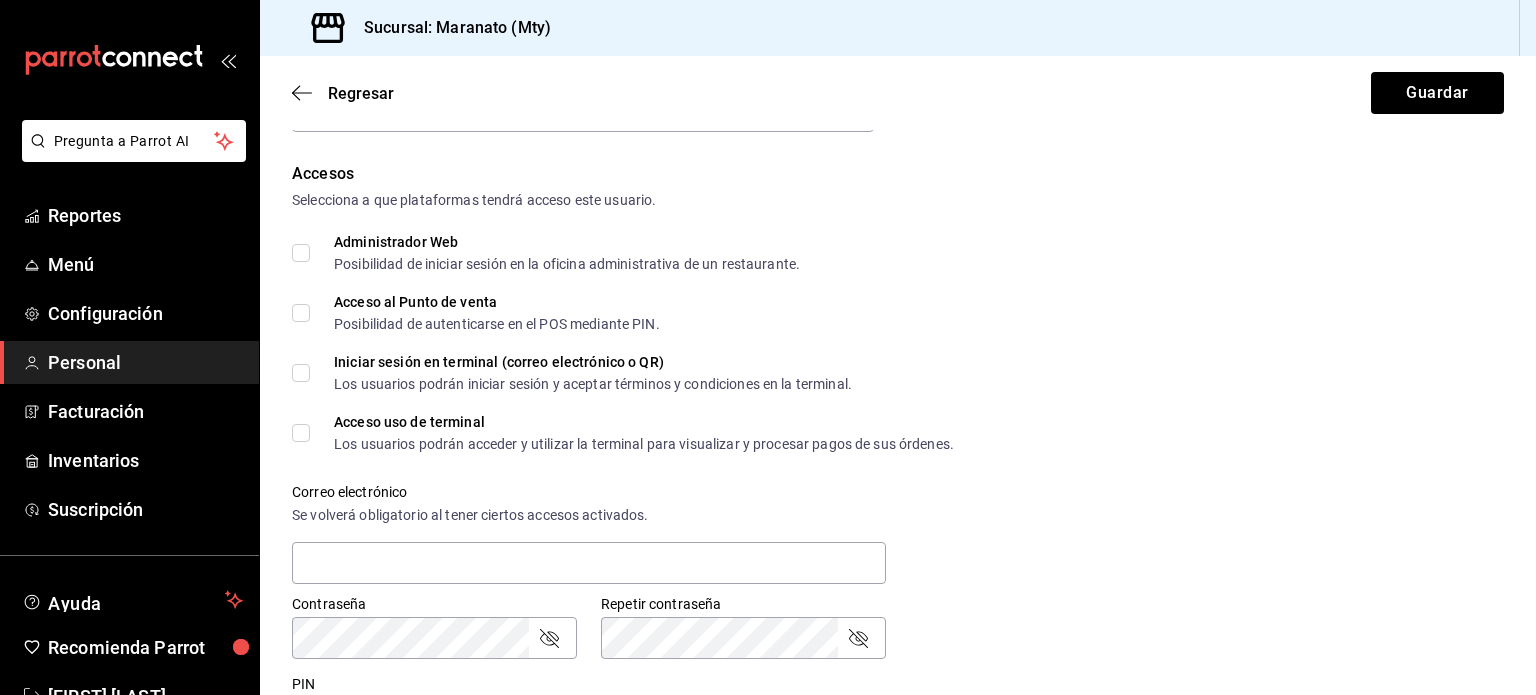 click on "Acceso uso de terminal Los usuarios podrán acceder y utilizar la terminal para visualizar y procesar pagos de sus órdenes." at bounding box center [301, 433] 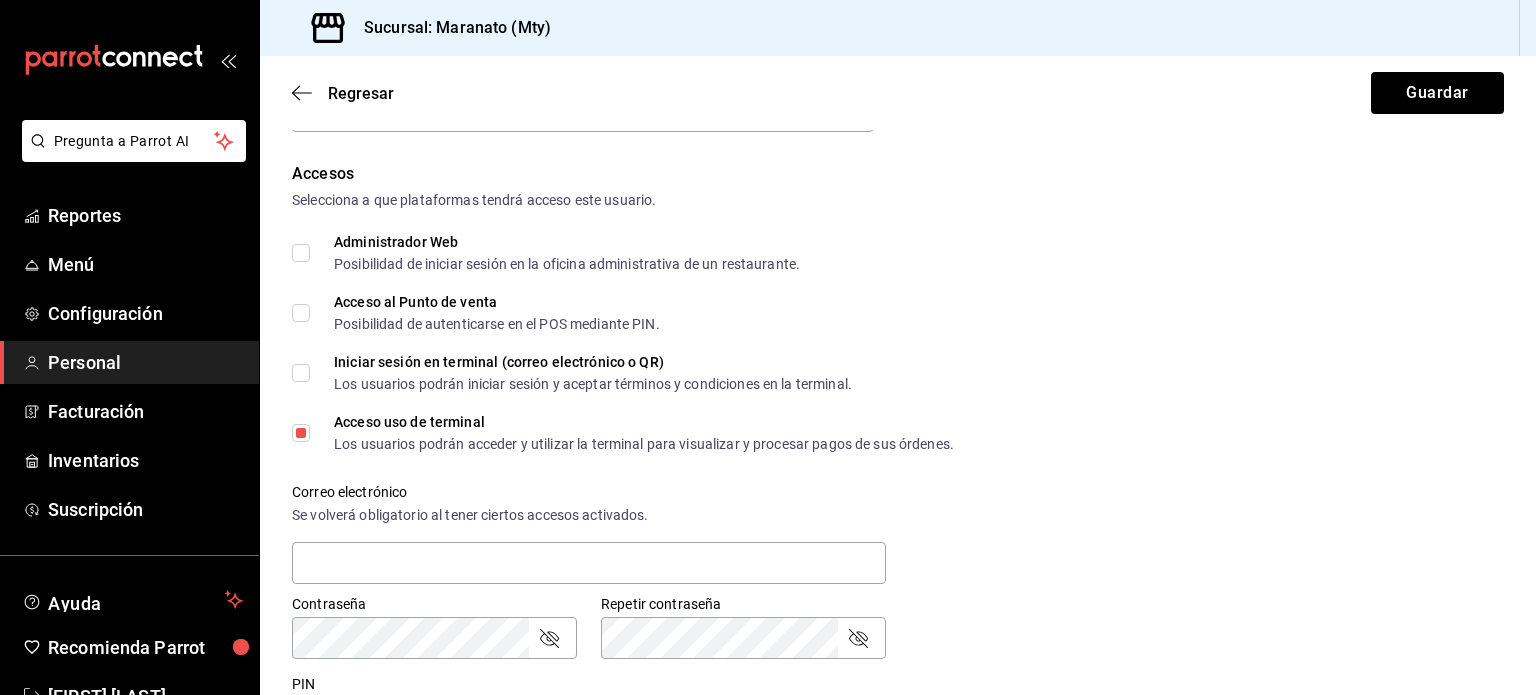 click on "Acceso al Punto de venta Posibilidad de autenticarse en el POS mediante PIN." at bounding box center (301, 313) 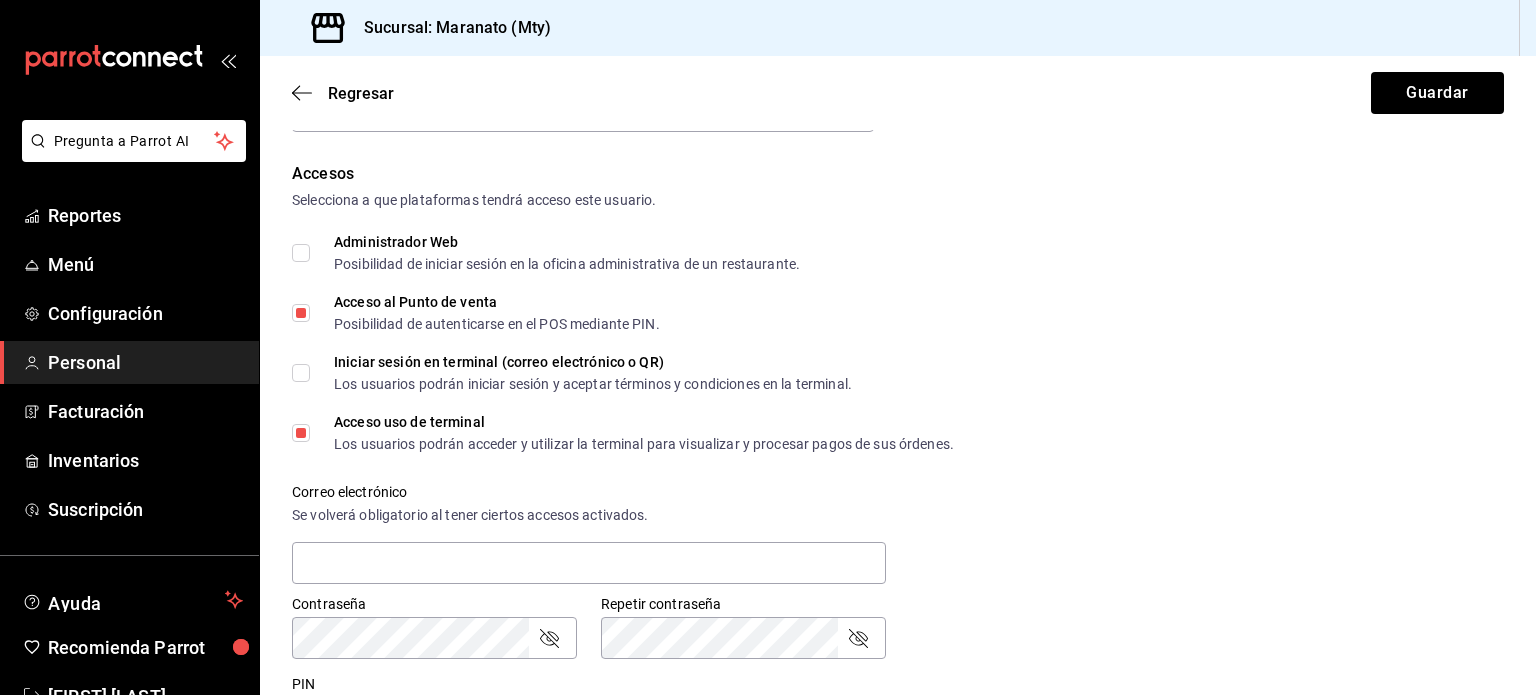 click on "Iniciar sesión en terminal (correo electrónico o QR) Los usuarios podrán iniciar sesión y aceptar términos y condiciones en la terminal." at bounding box center (301, 373) 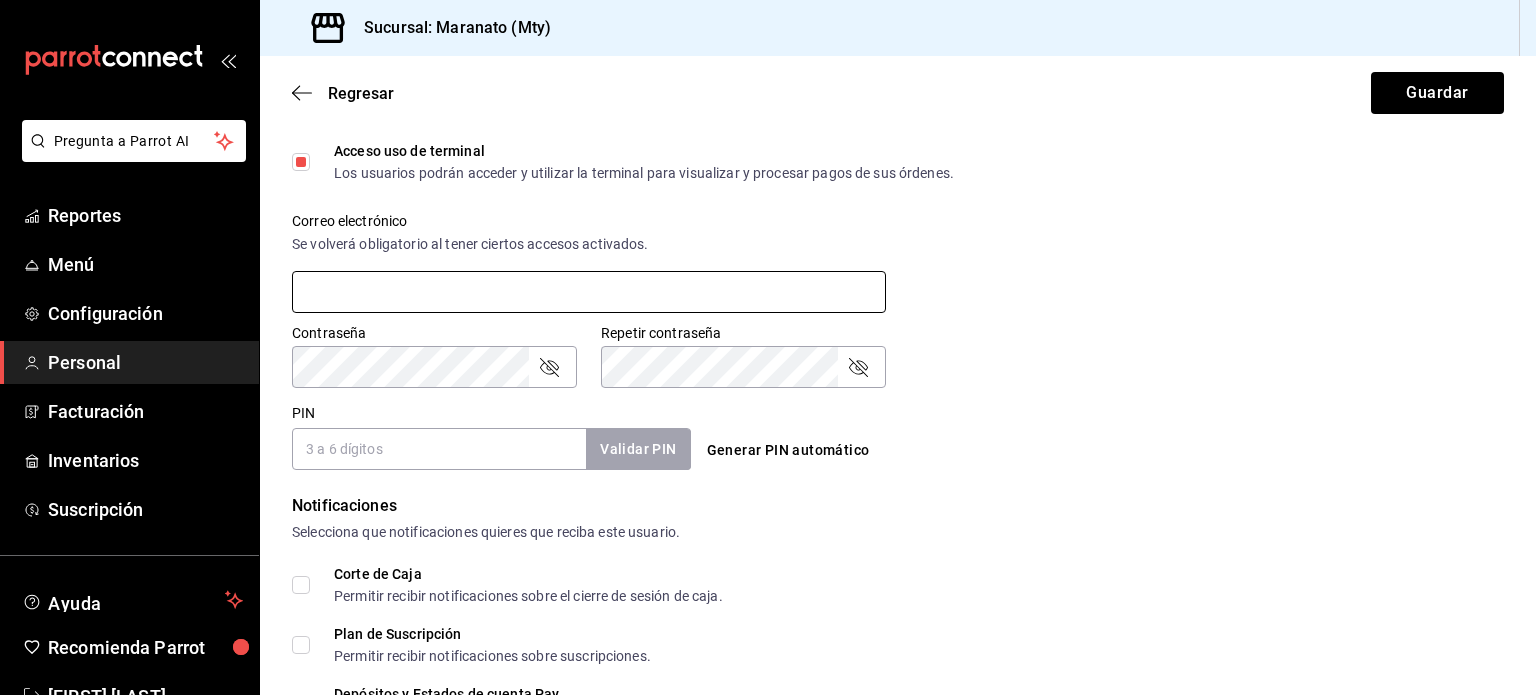 scroll, scrollTop: 672, scrollLeft: 0, axis: vertical 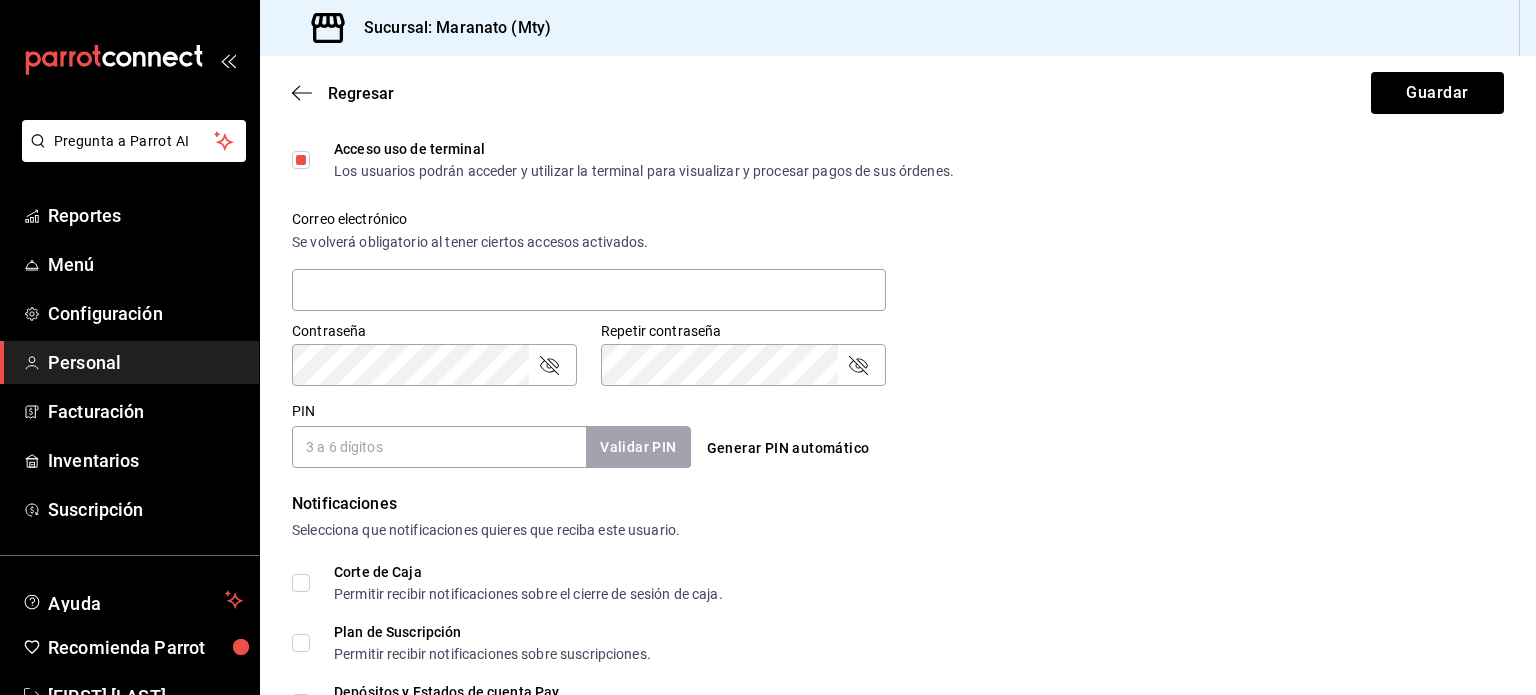 click on "PIN" at bounding box center [439, 447] 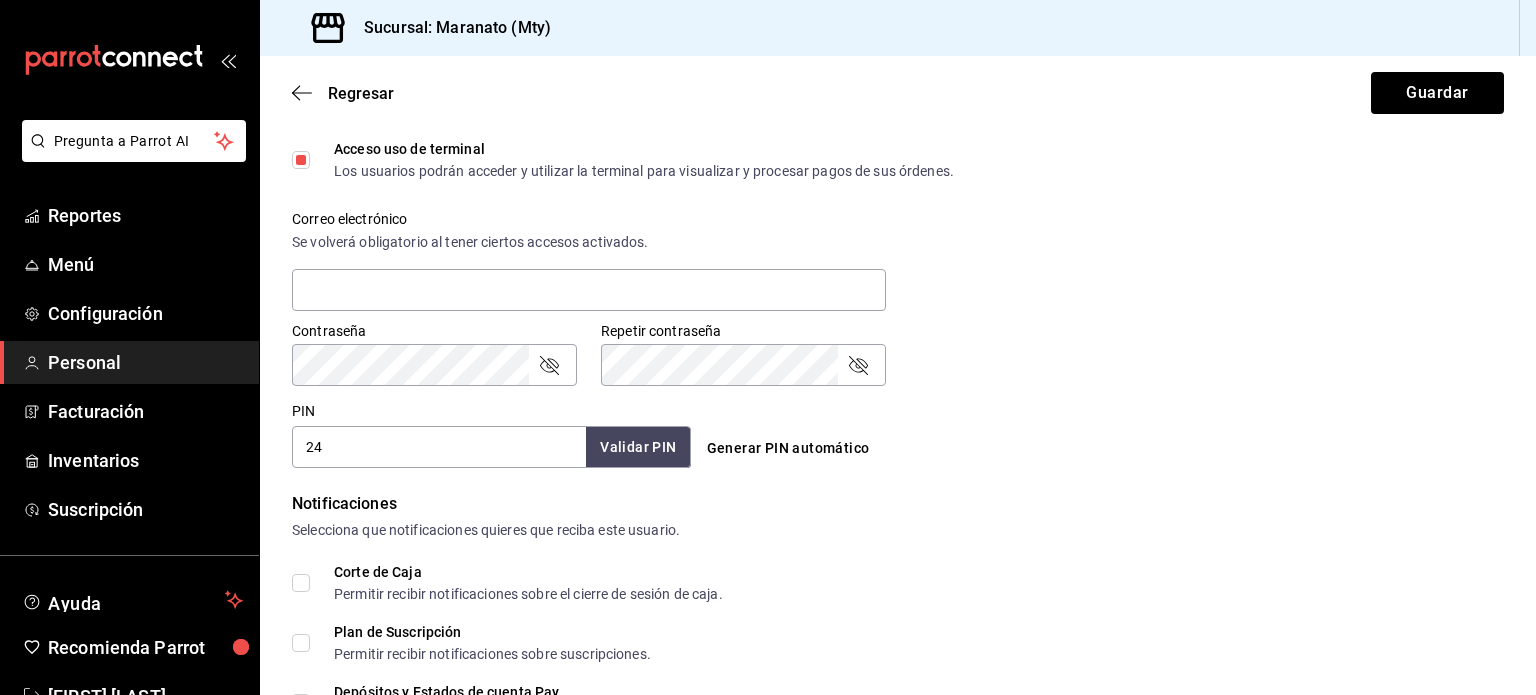 type on "2" 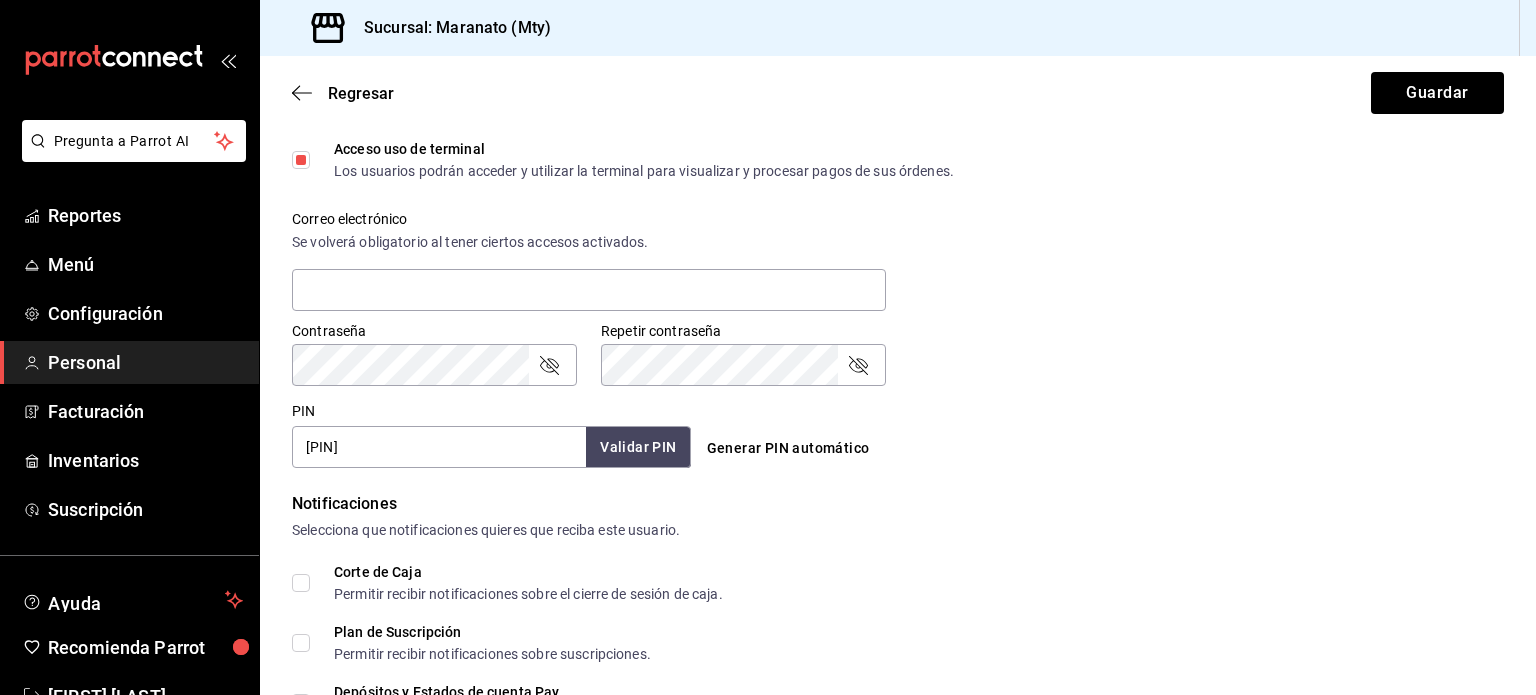 type on "[PIN]" 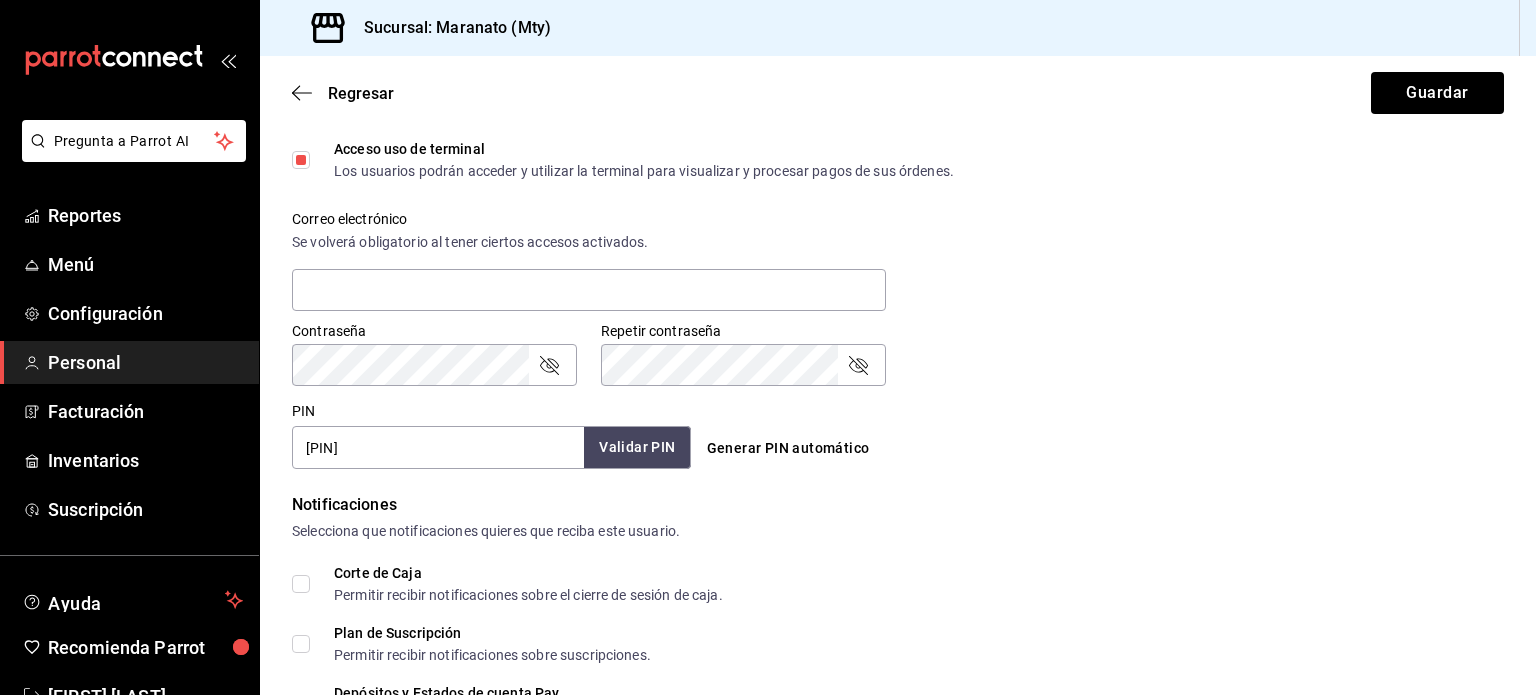 click on "Validar PIN" at bounding box center (637, 447) 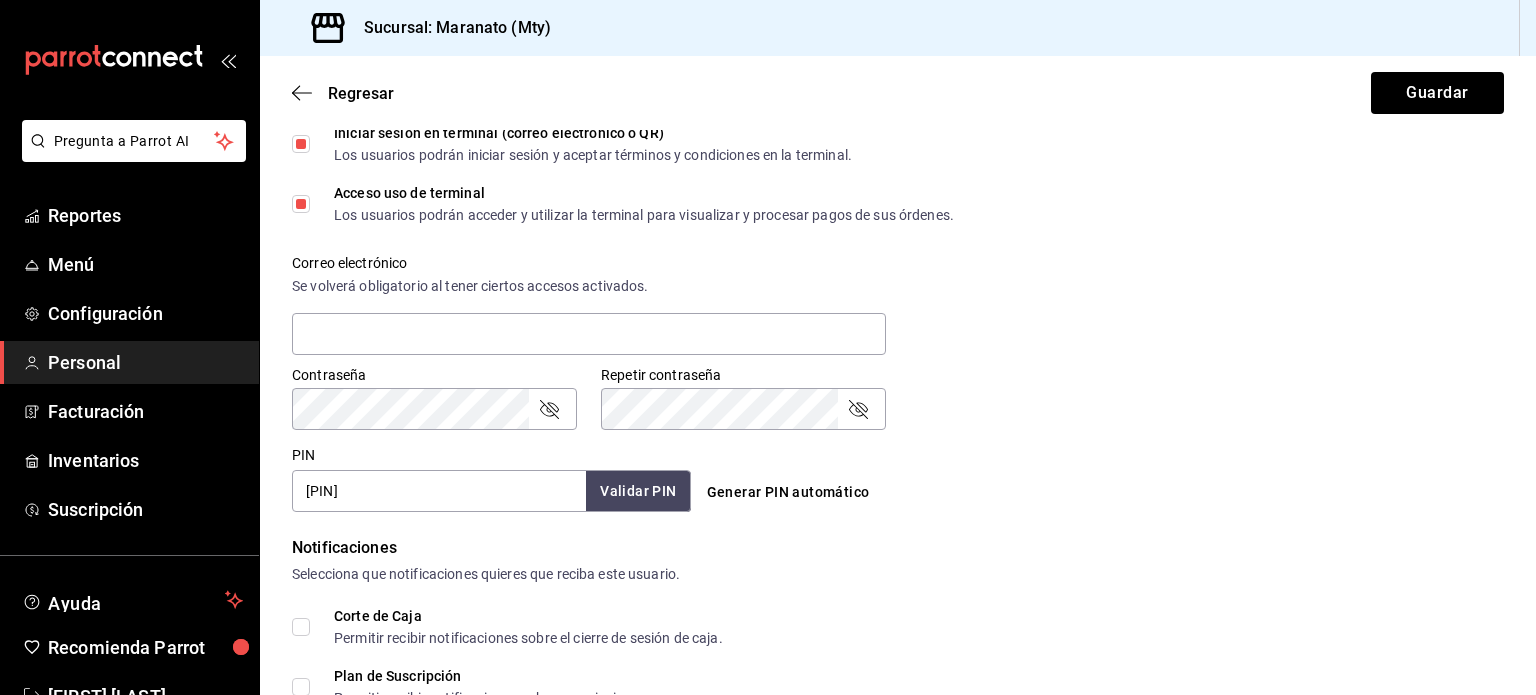 scroll, scrollTop: 903, scrollLeft: 0, axis: vertical 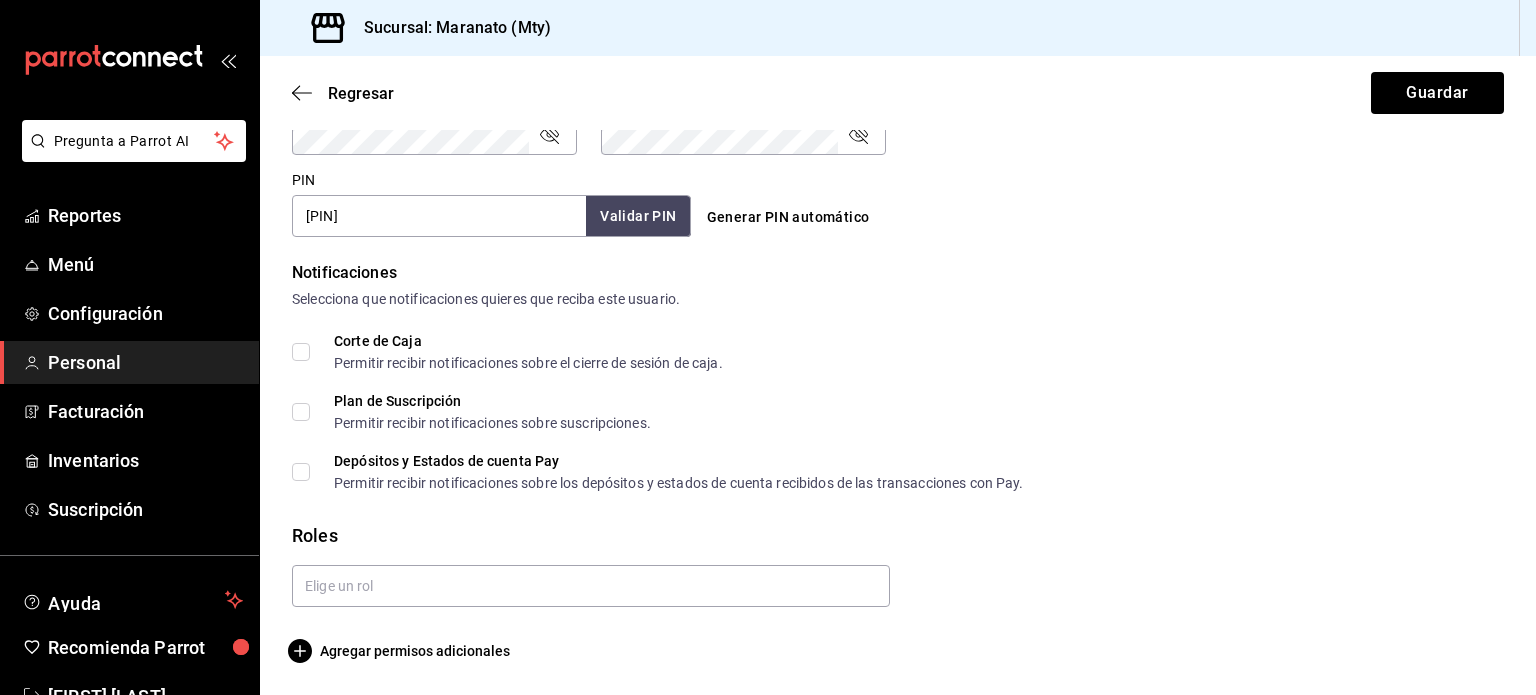 click on "Datos personales Nombre [FIRST] Apellido X Número celular (opcional) +52 (__ ) ____-____ Perfil que desempeña Mesero WAITER Accesos Selecciona a que plataformas tendrá acceso este usuario. Administrador Web Posibilidad de iniciar sesión en la oficina administrativa de un restaurante.  Acceso al Punto de venta Posibilidad de autenticarse en el POS mediante PIN.  Iniciar sesión en terminal (correo electrónico o QR) Los usuarios podrán iniciar sesión y aceptar términos y condiciones en la terminal. Acceso uso de terminal Los usuarios podrán acceder y utilizar la terminal para visualizar y procesar pagos de sus órdenes. Correo electrónico Se volverá obligatorio al tener ciertos accesos activados. Contraseña Contraseña Repetir contraseña Repetir contraseña PIN [PIN] Validar PIN ​ Generar PIN automático Notificaciones Selecciona que notificaciones quieres que reciba este usuario. Corte de Caja Permitir recibir notificaciones sobre el cierre de sesión de caja. Plan de Suscripción Roles" at bounding box center [898, -47] 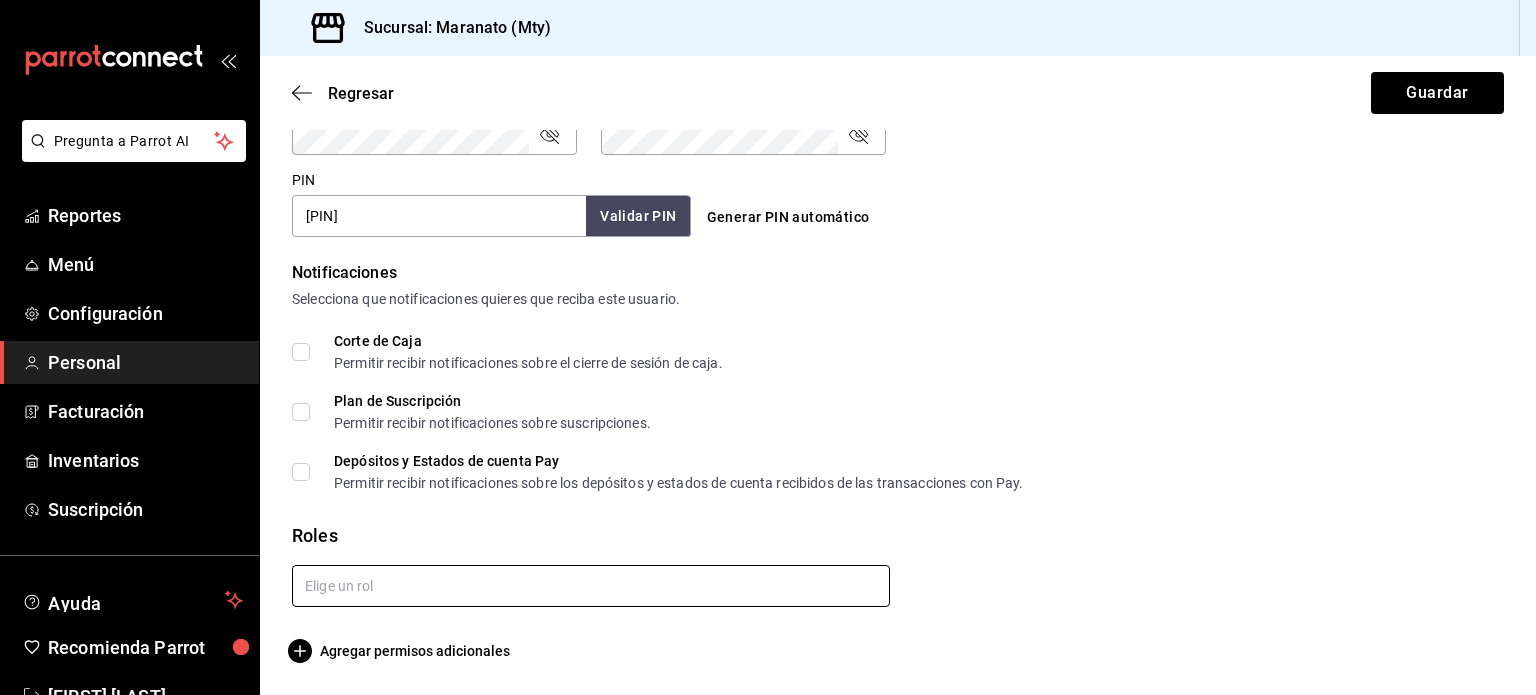 click at bounding box center (591, 586) 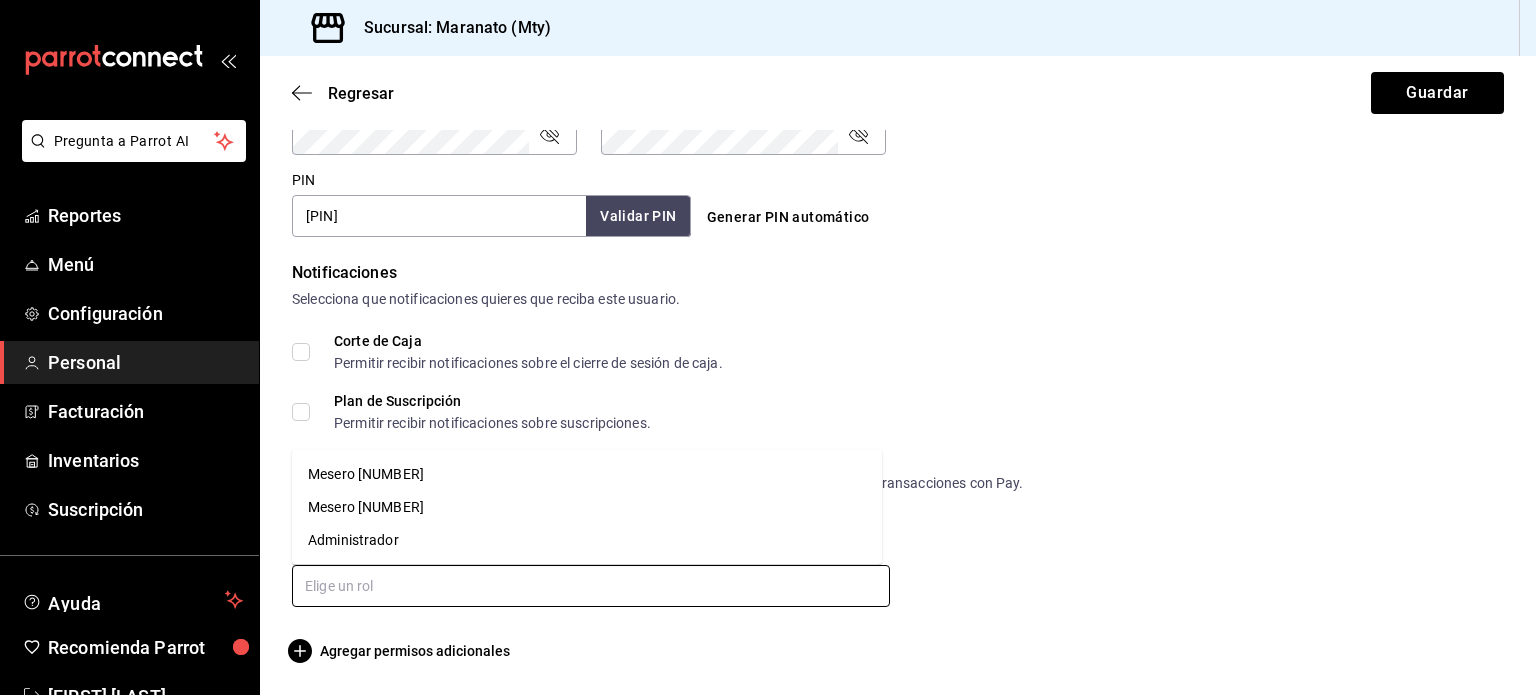 click on "Mesero [NUMBER]" at bounding box center [587, 474] 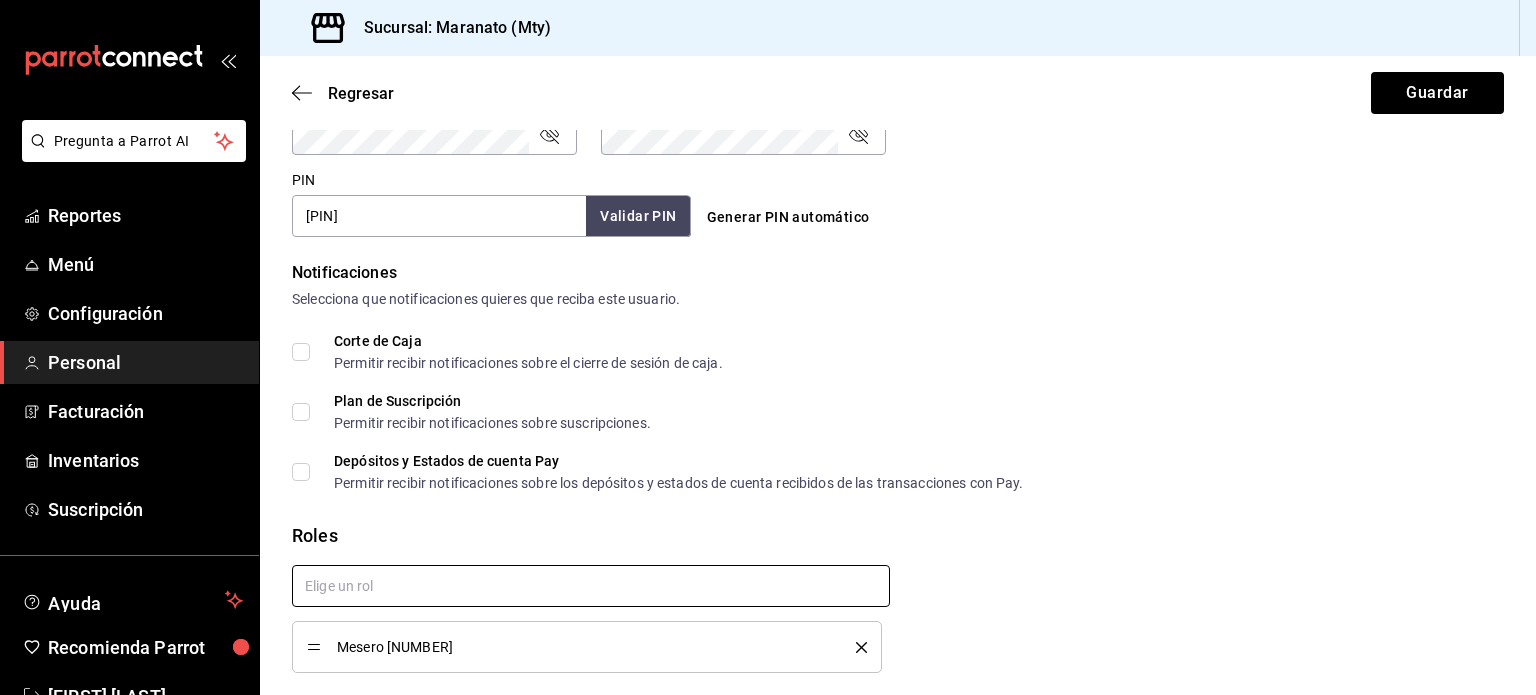 checkbox on "true" 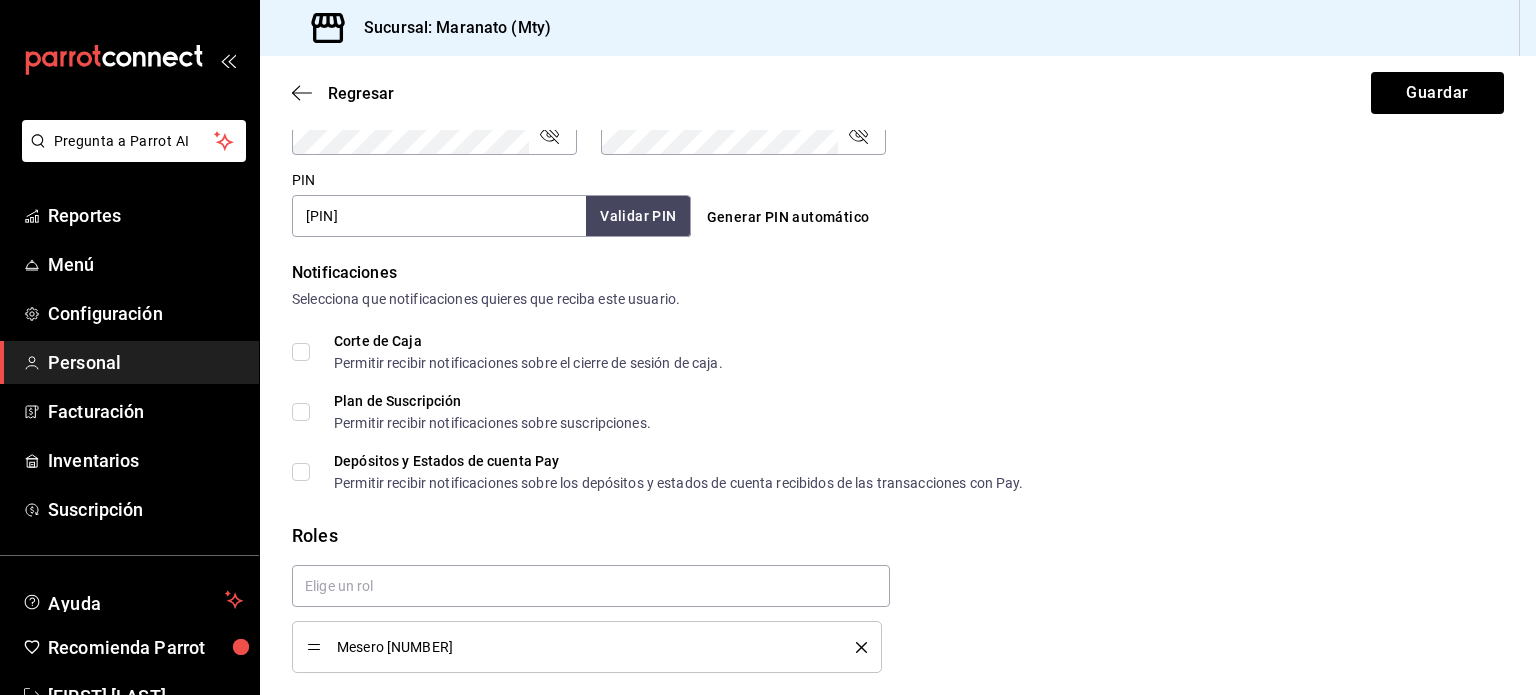 click on "Datos personales Nombre [FIRST] Apellido X Número celular (opcional) +52 (__ ) ____-____ Perfil que desempeña Mesero WAITER Accesos Selecciona a que plataformas tendrá acceso este usuario. Administrador Web Posibilidad de iniciar sesión en la oficina administrativa de un restaurante.  Acceso al Punto de venta Posibilidad de autenticarse en el POS mediante PIN.  Iniciar sesión en terminal (correo electrónico o QR) Los usuarios podrán iniciar sesión y aceptar términos y condiciones en la terminal. Acceso uso de terminal Los usuarios podrán acceder y utilizar la terminal para visualizar y procesar pagos de sus órdenes. Correo electrónico Se volverá obligatorio al tener ciertos accesos activados. Contraseña Contraseña Repetir contraseña Repetir contraseña PIN [PIN] Validar PIN ​ Generar PIN automático Notificaciones Selecciona que notificaciones quieres que reciba este usuario. Corte de Caja Permitir recibir notificaciones sobre el cierre de sesión de caja. Plan de Suscripción Roles Mesero [NUMBER]" at bounding box center (898, -14) 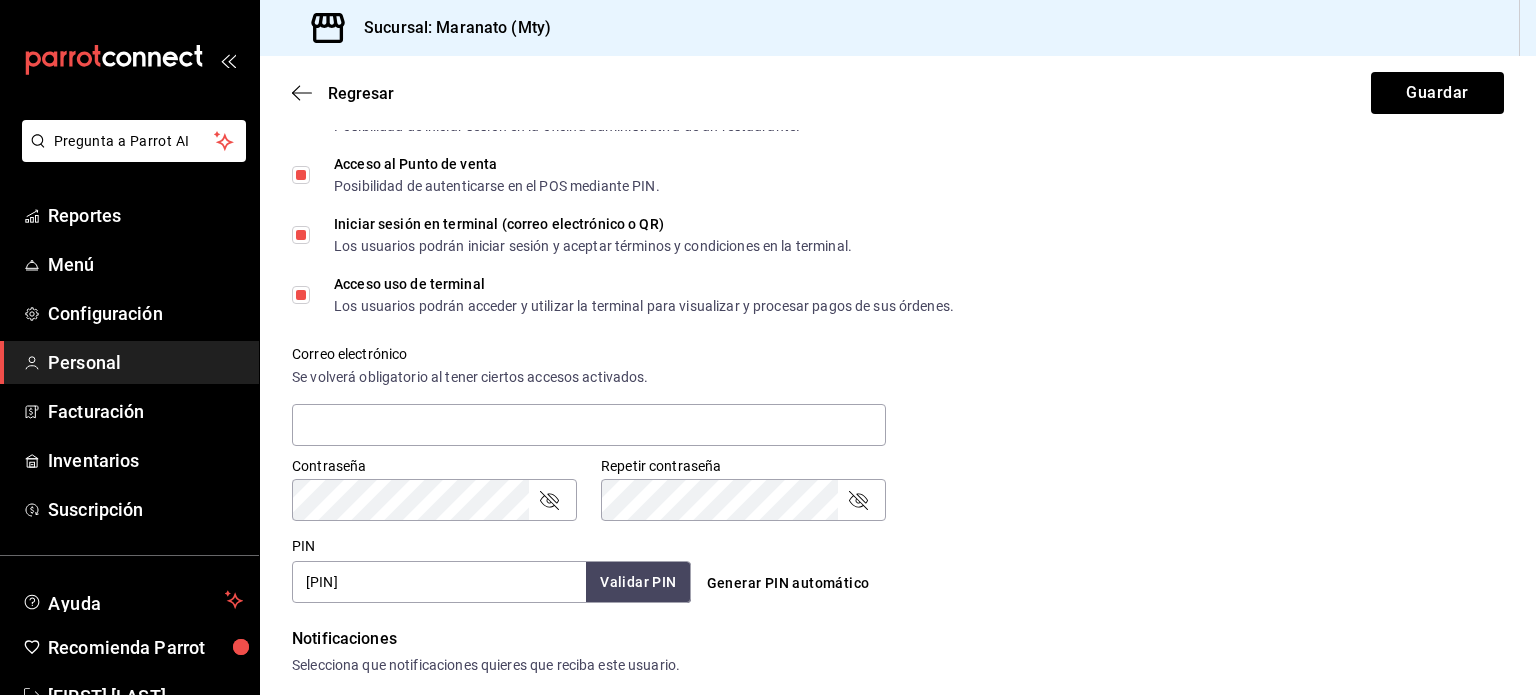 scroll, scrollTop: 536, scrollLeft: 0, axis: vertical 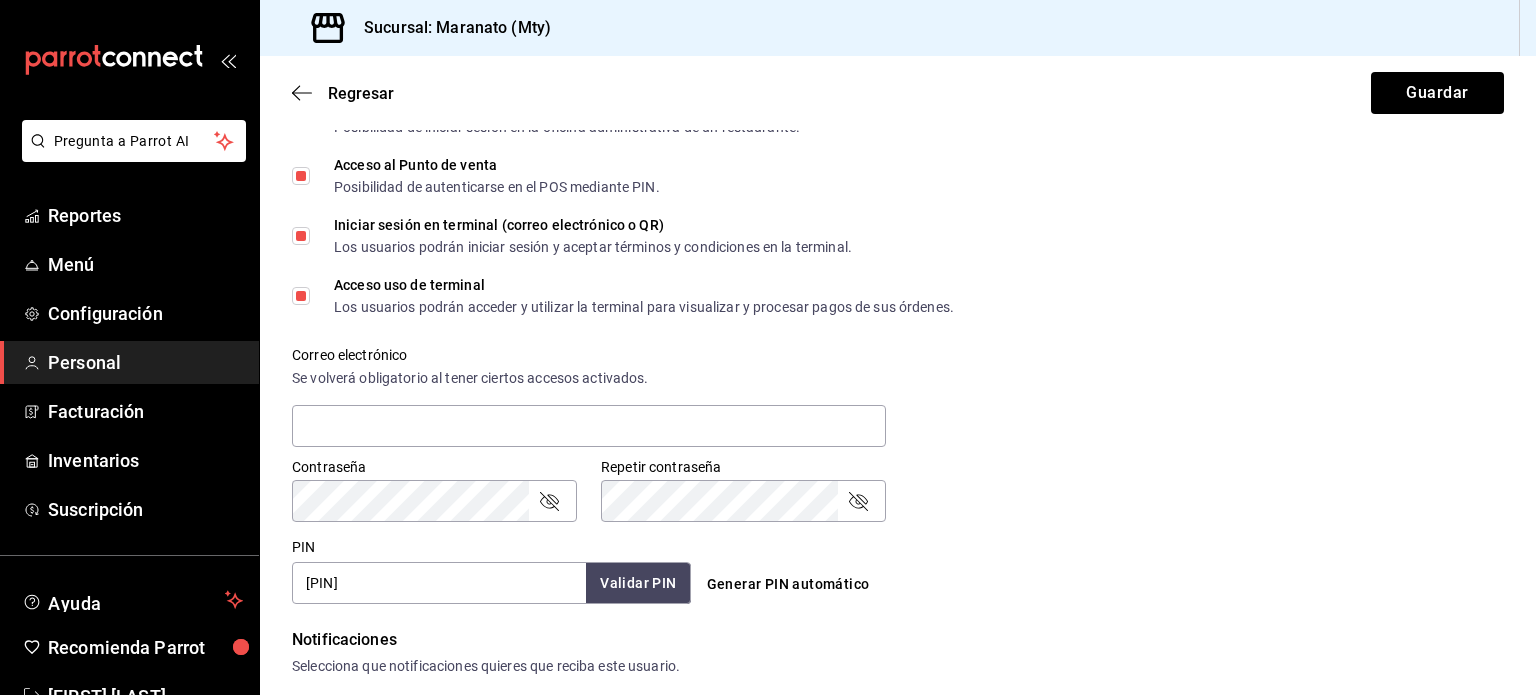 click on "Regresar Guardar" at bounding box center (898, 93) 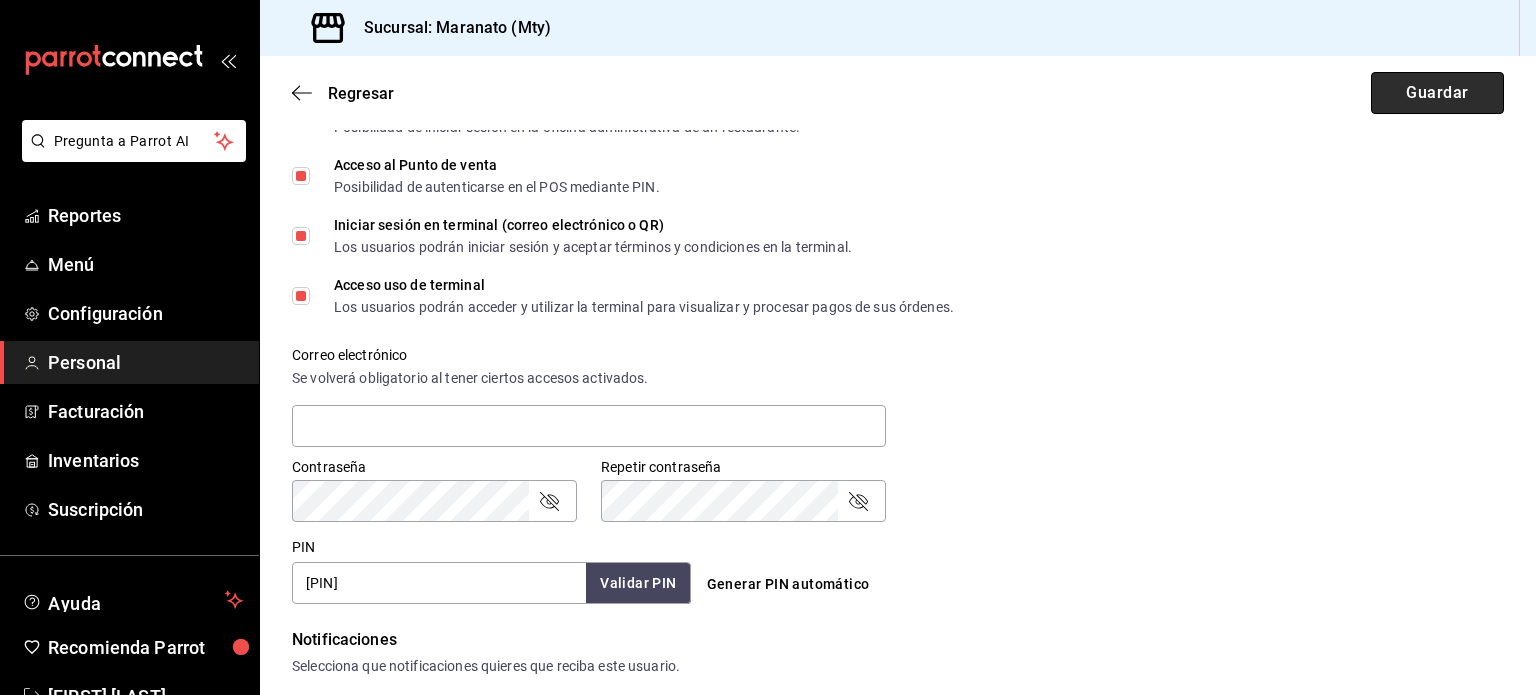 click on "Guardar" at bounding box center [1437, 93] 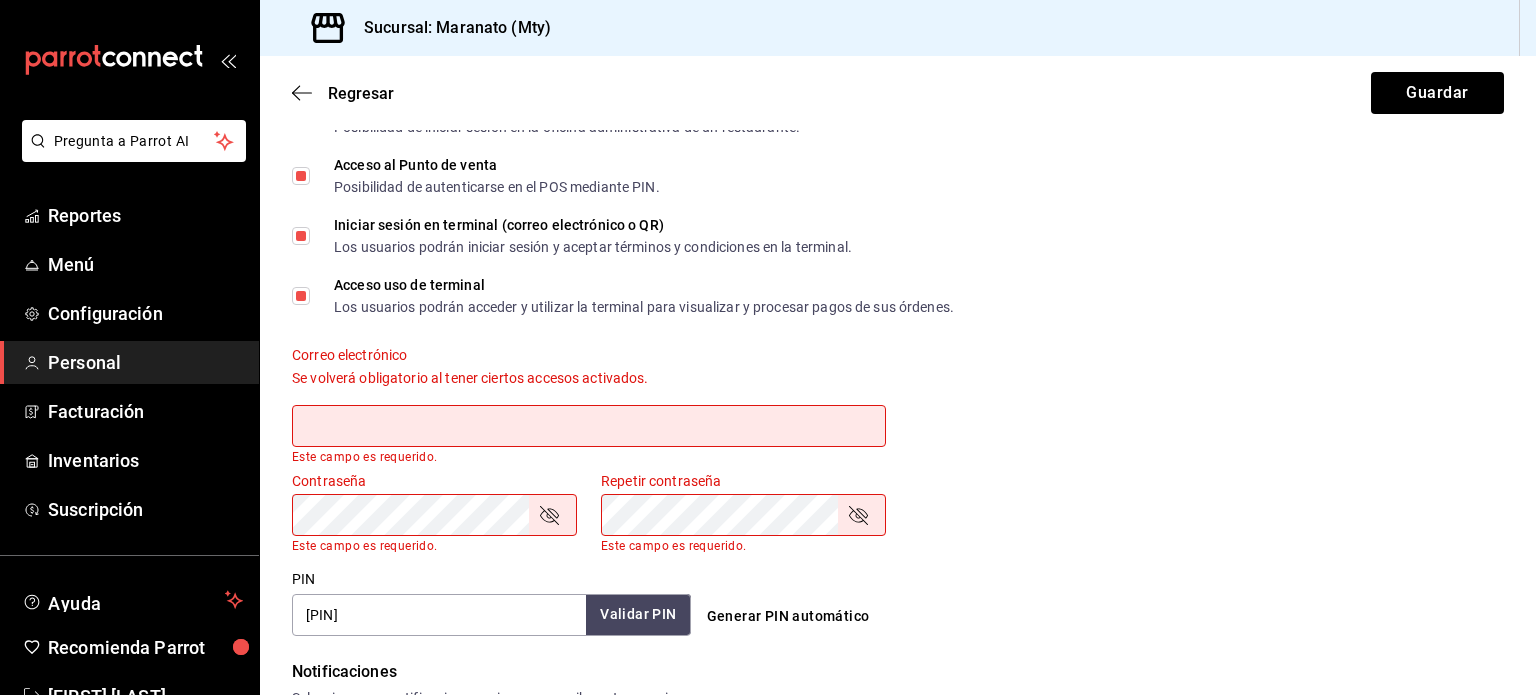 click at bounding box center (589, 426) 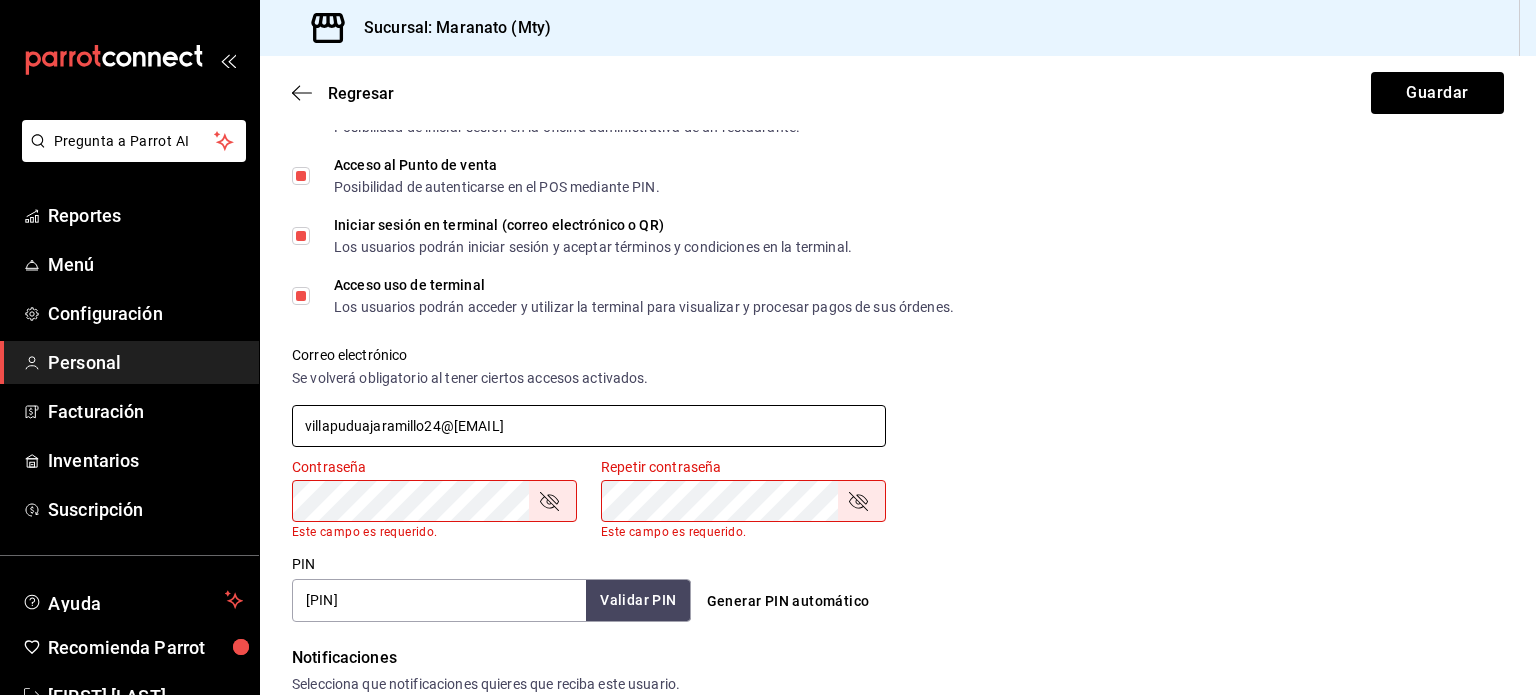 click on "villapuduajaramillo24@[EMAIL]" at bounding box center [589, 426] 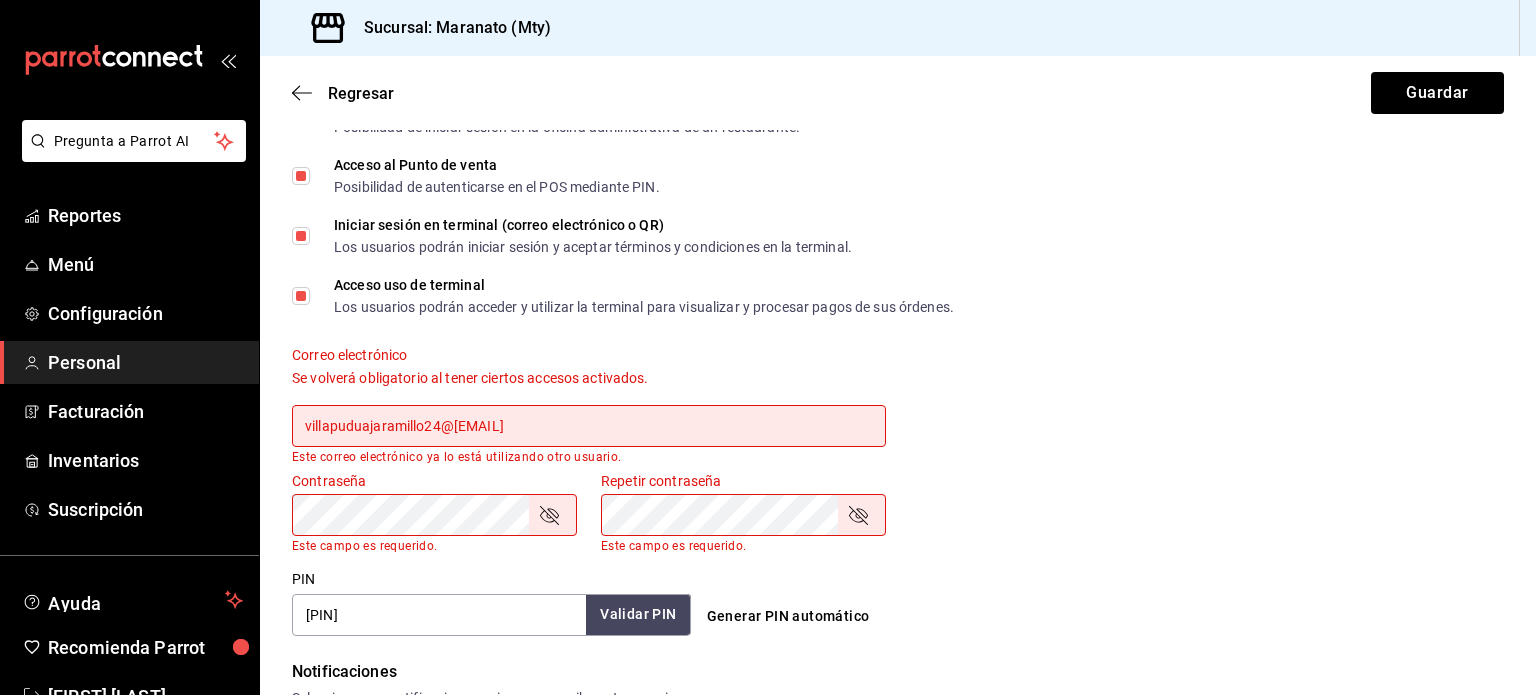 type on "villapuduajaramillo24@[EMAIL]" 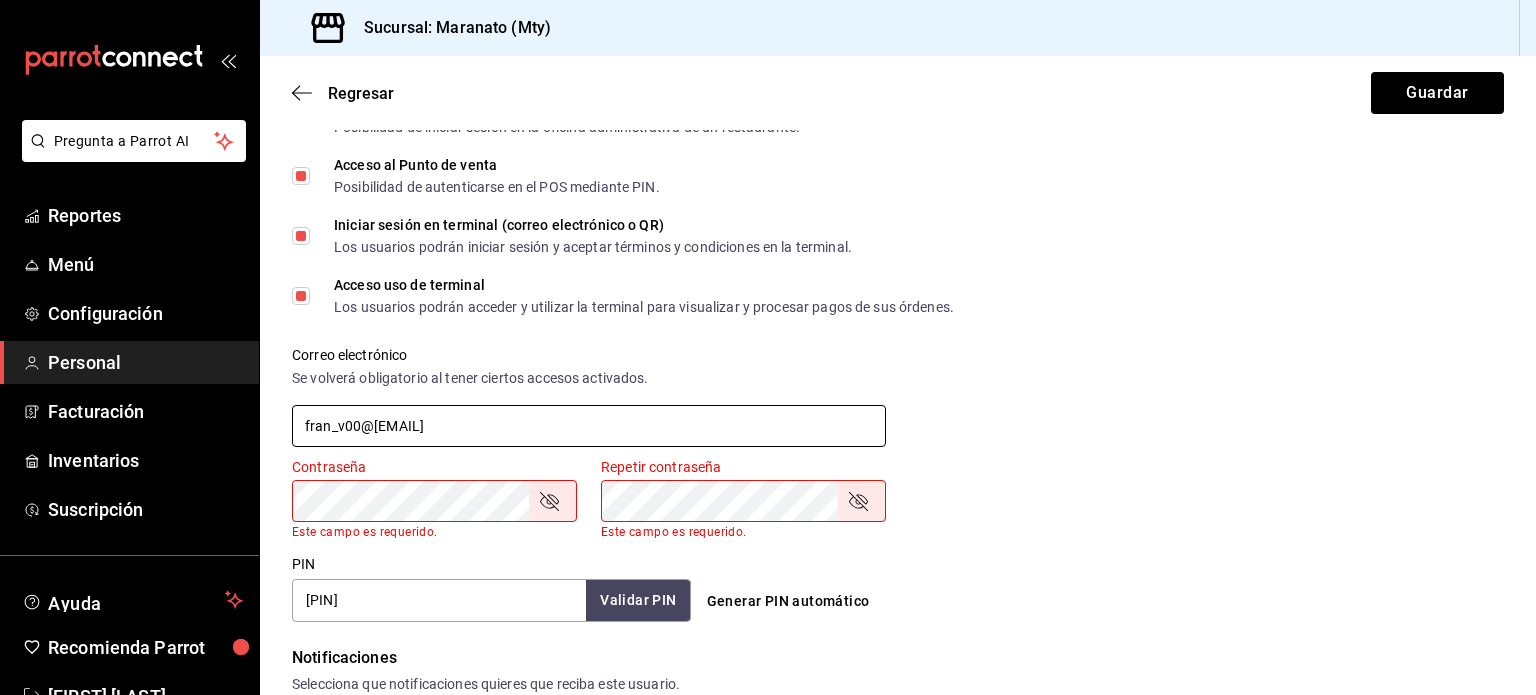 type on "fran_v00@[EMAIL]" 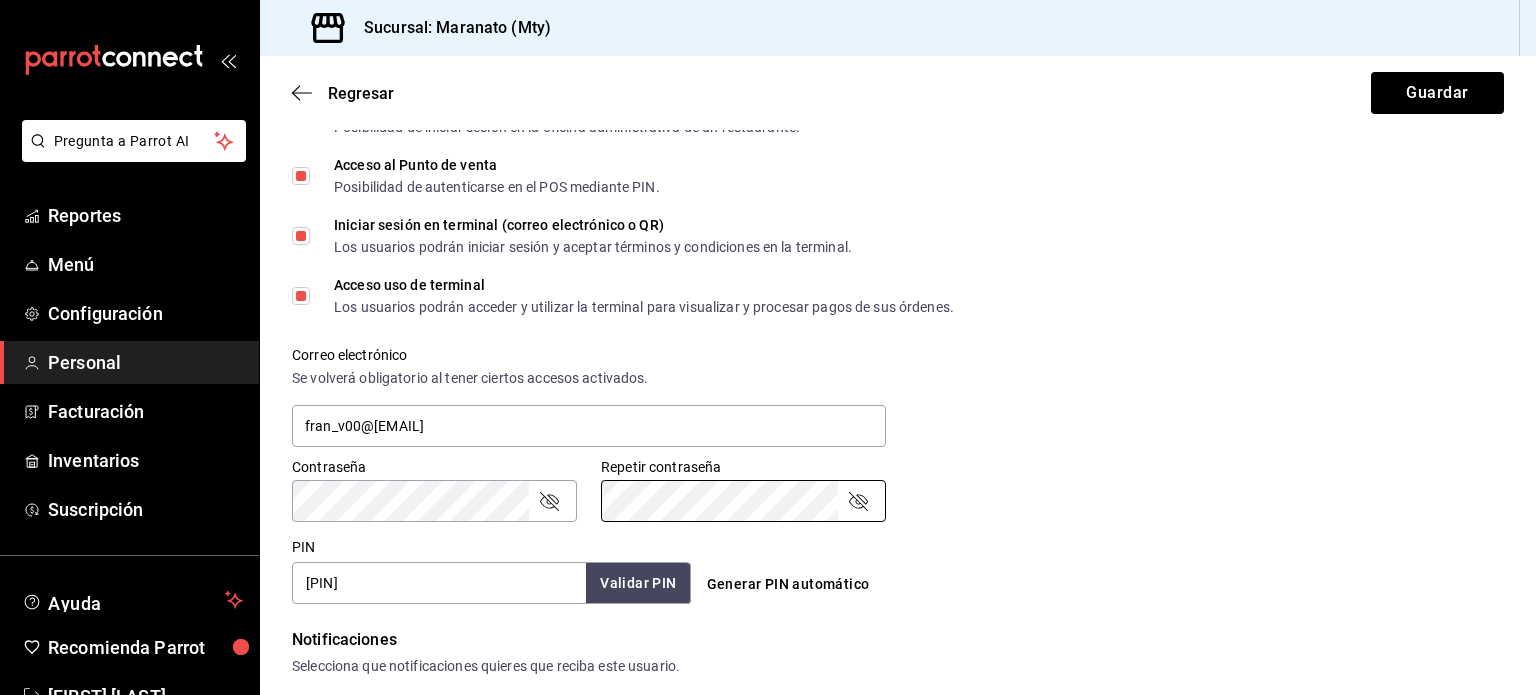click on "PIN [PIN] Validar PIN ​" at bounding box center (487, 567) 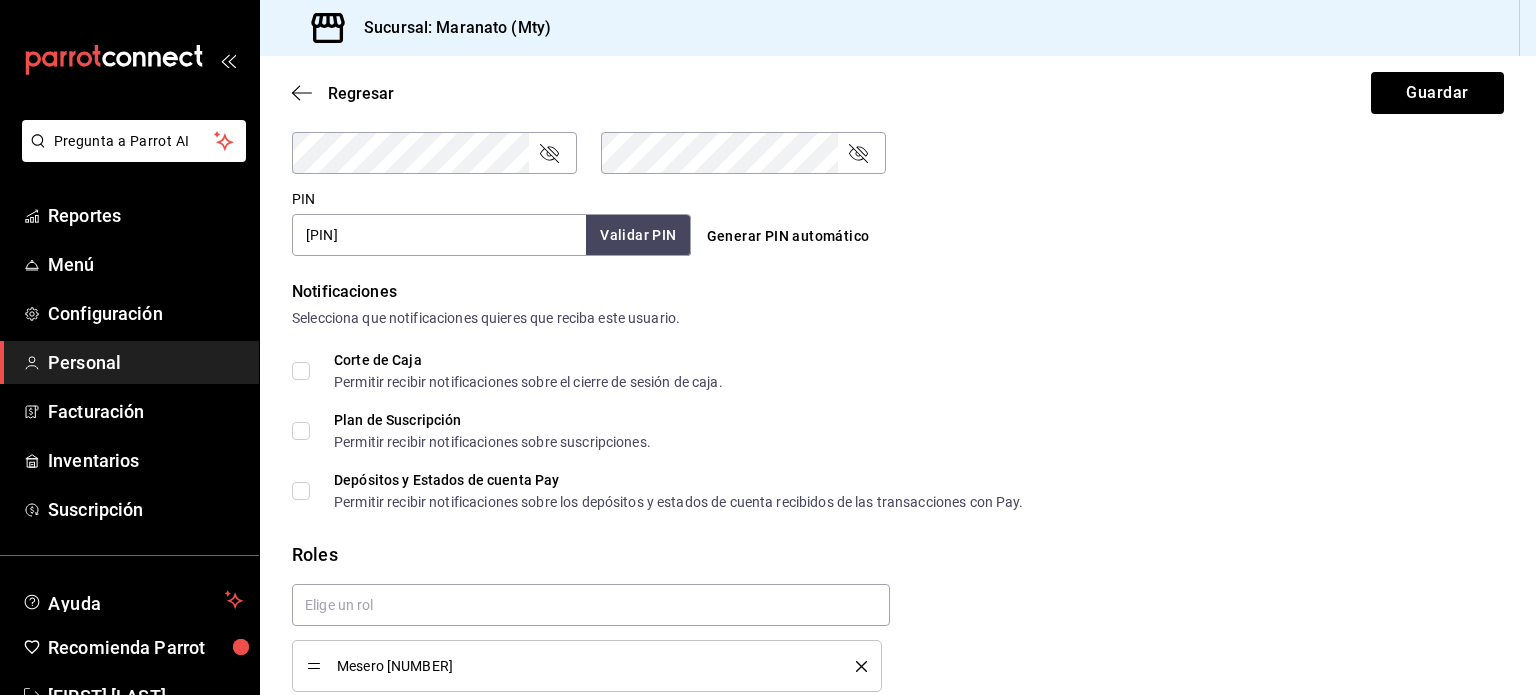 scroll, scrollTop: 968, scrollLeft: 0, axis: vertical 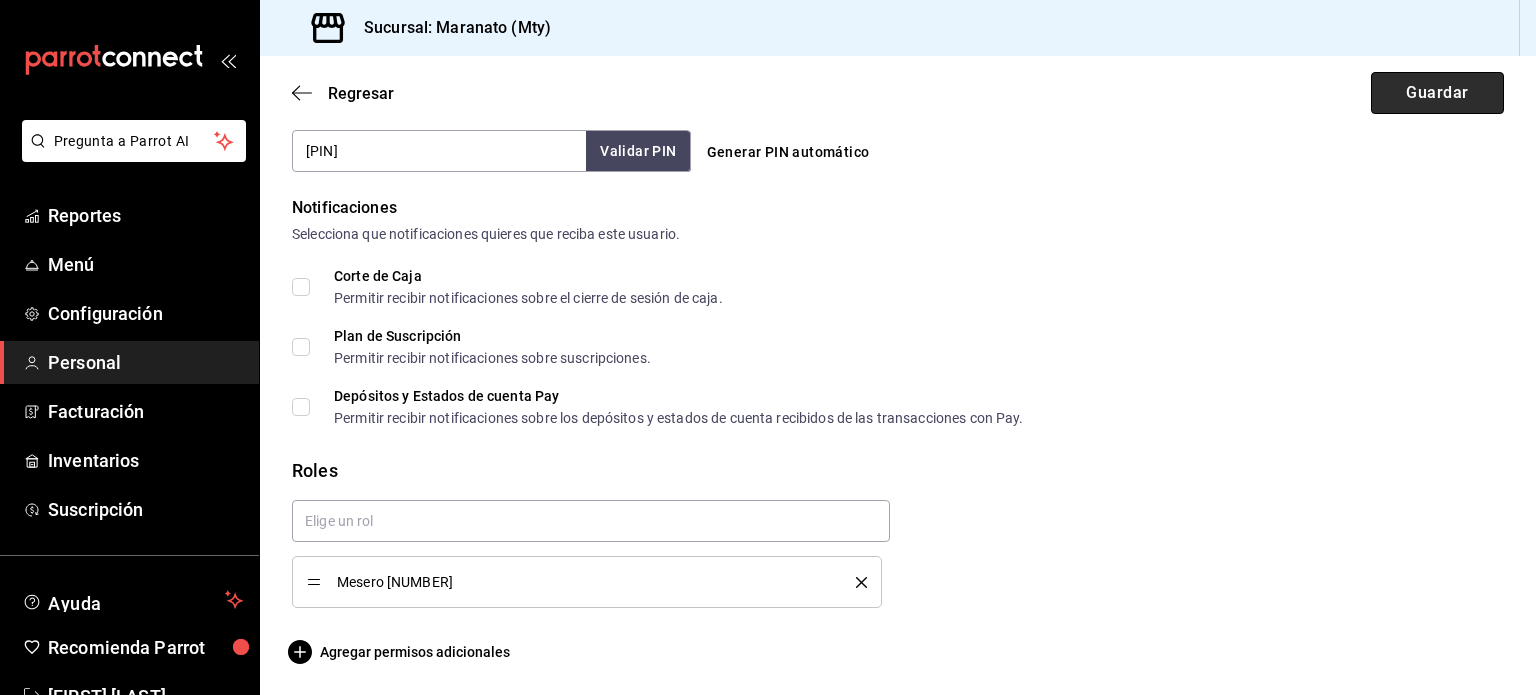 click on "Guardar" at bounding box center (1437, 93) 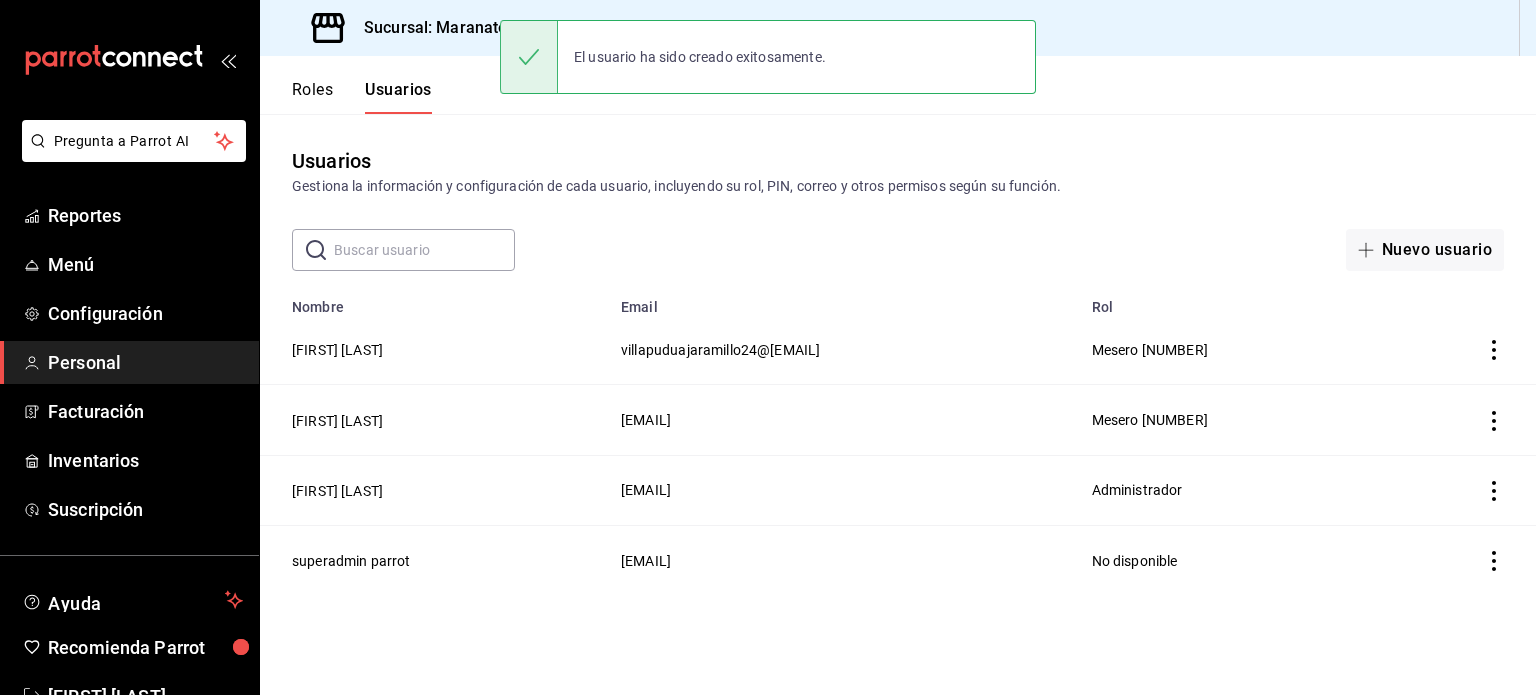 scroll, scrollTop: 0, scrollLeft: 0, axis: both 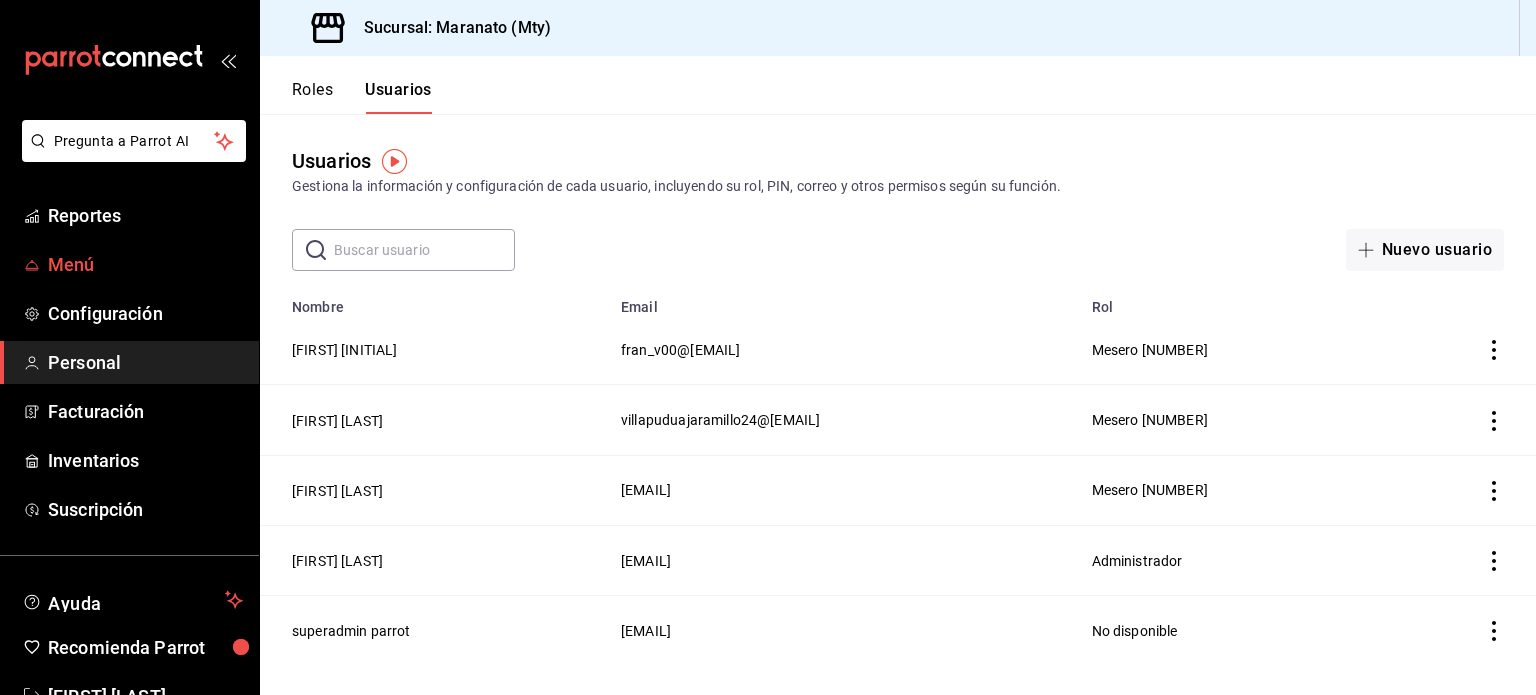click on "Menú" at bounding box center (145, 264) 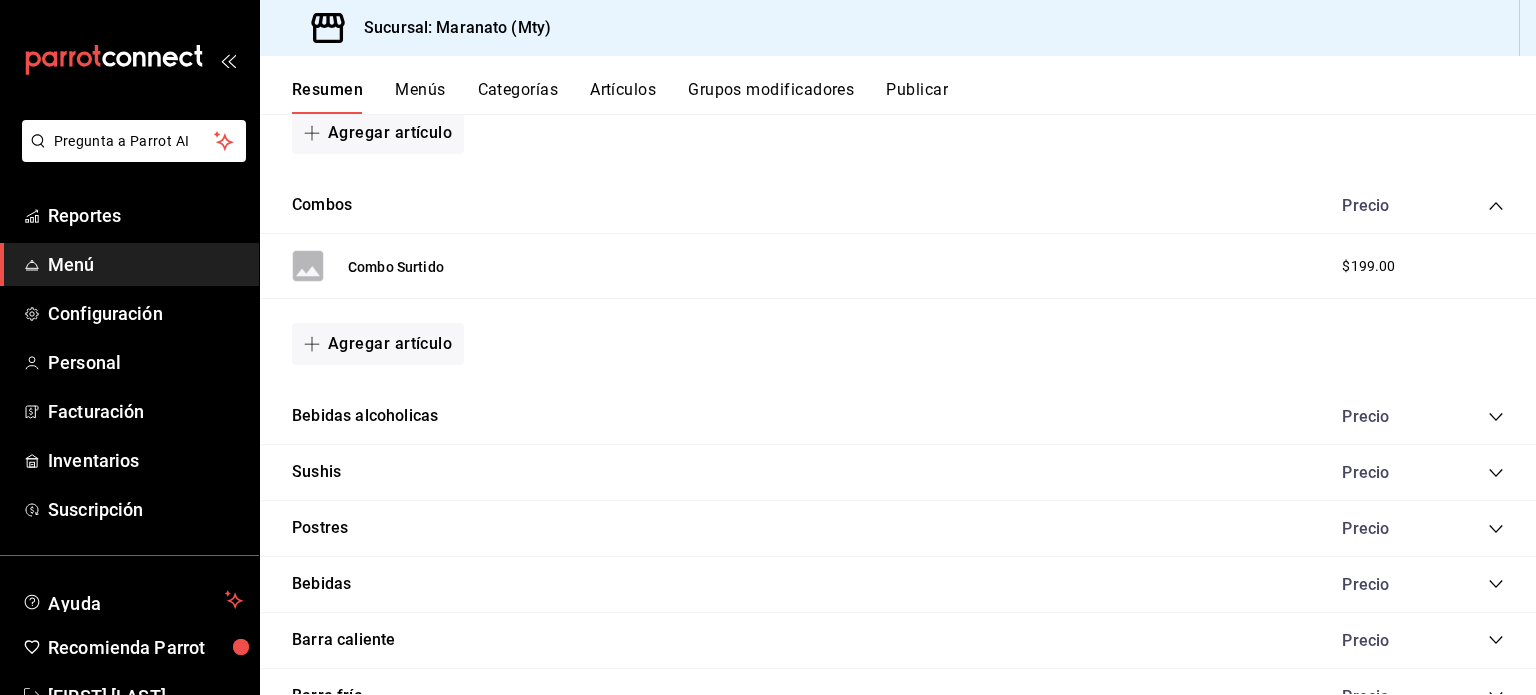 scroll, scrollTop: 0, scrollLeft: 0, axis: both 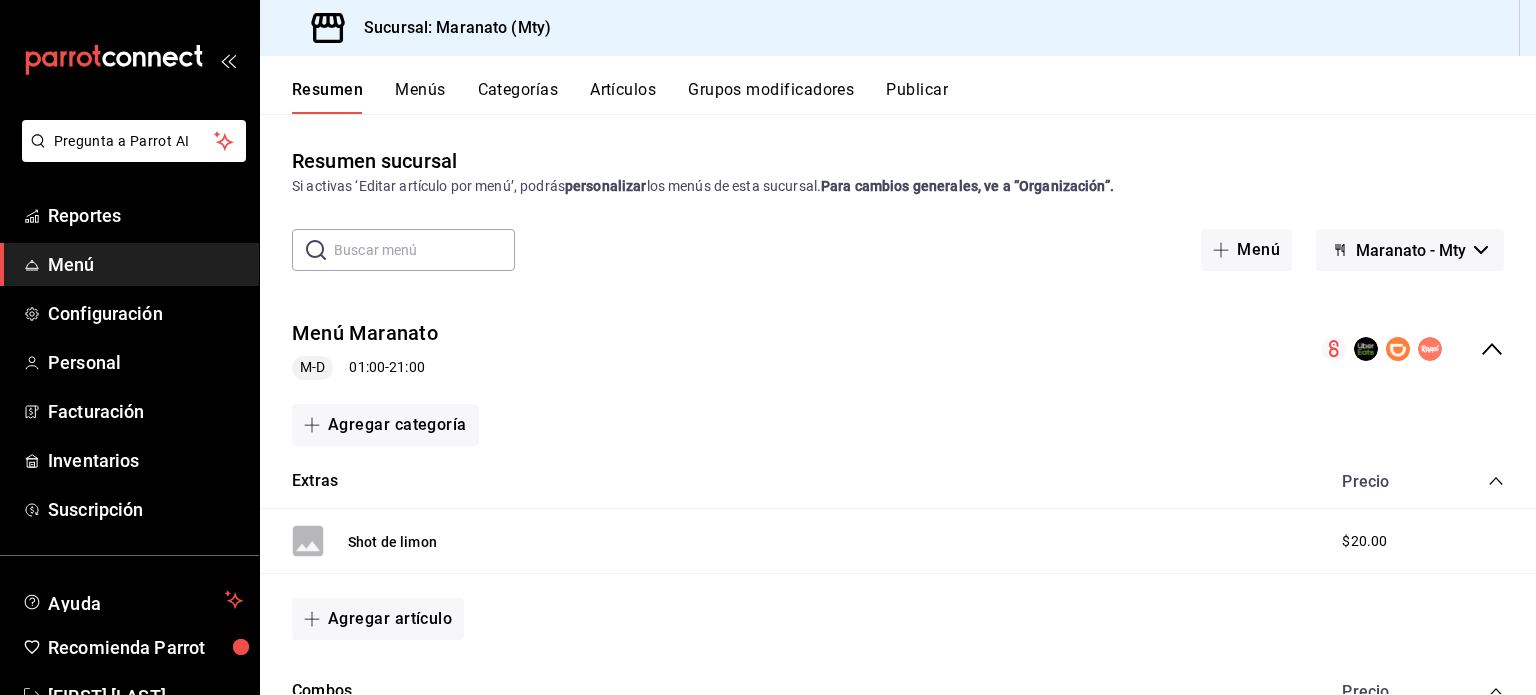 click on "Resumen Menús Categorías Artículos Grupos modificadores Publicar" at bounding box center [898, 85] 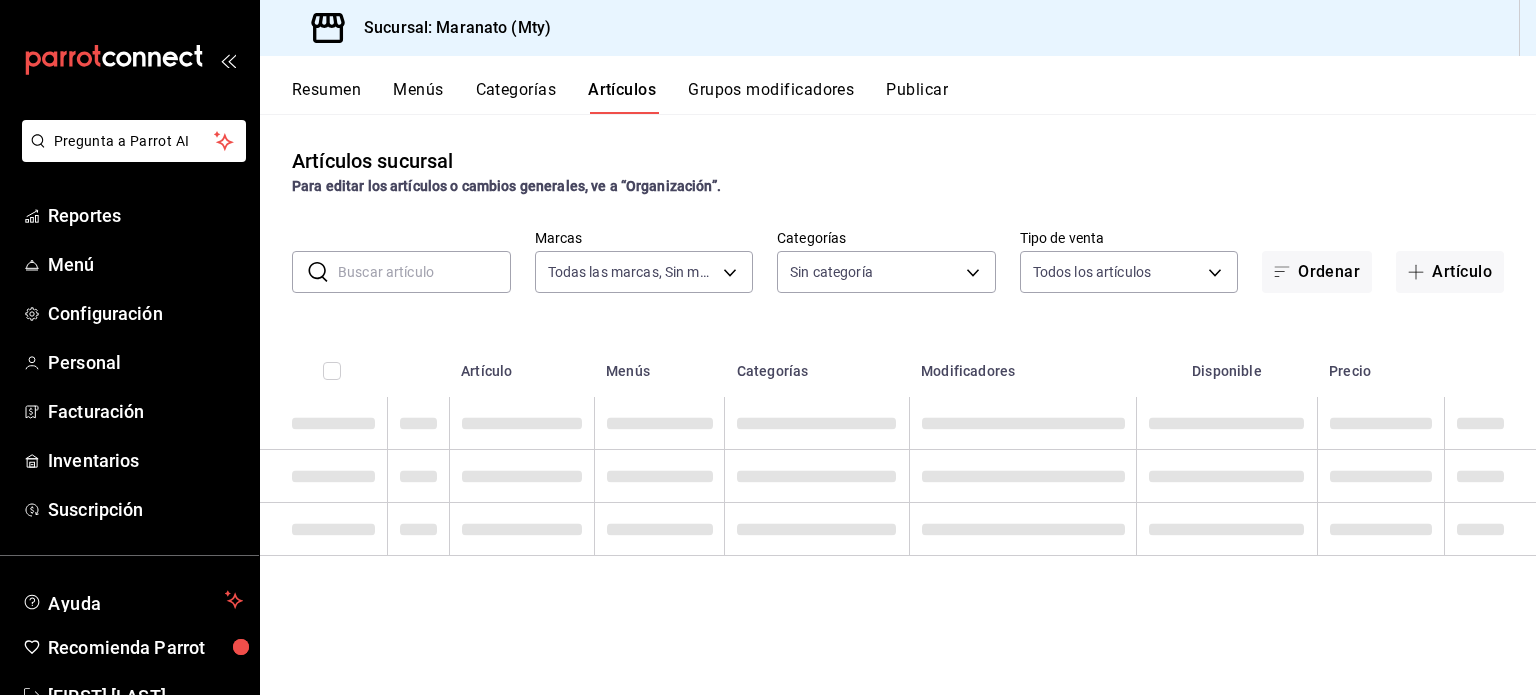 type on "[UUID]" 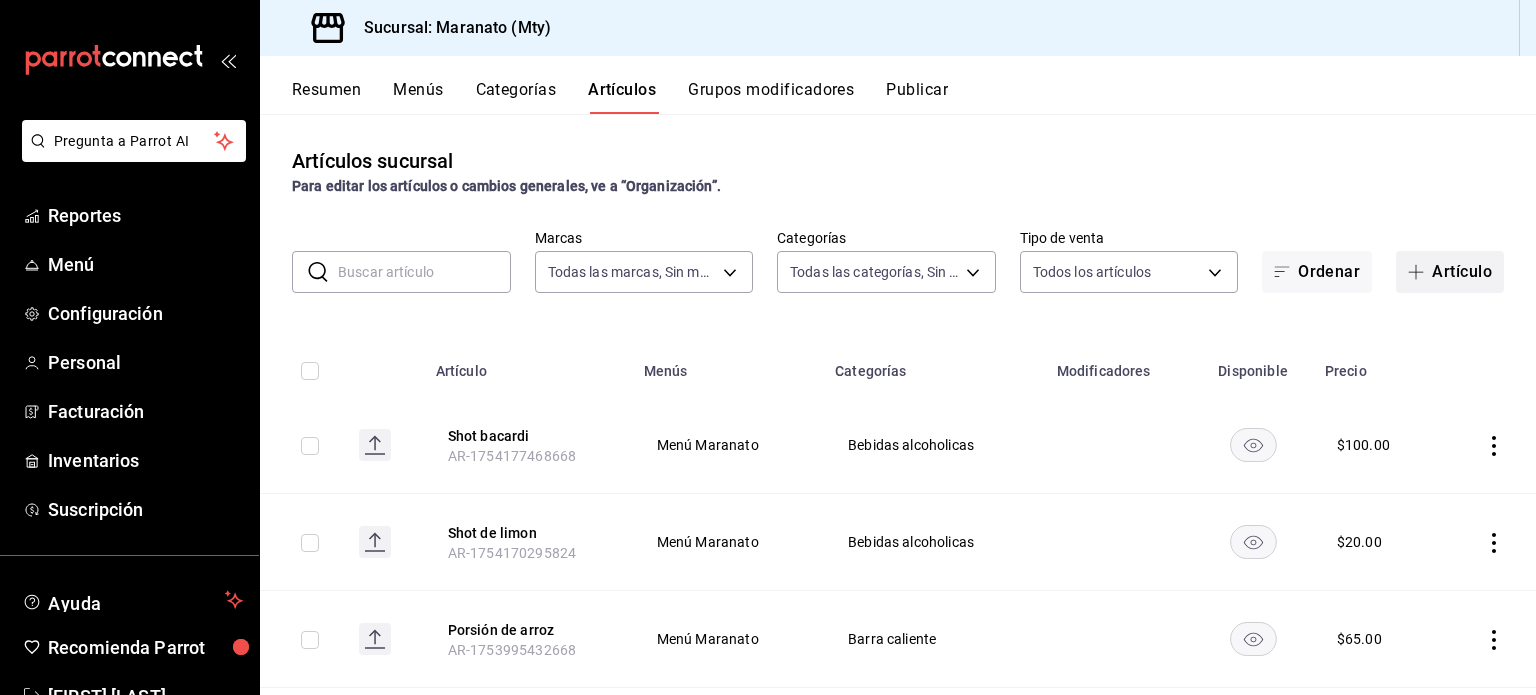 type on "[UUID],[UUID],[UUID],[UUID],[UUID],[UUID],[UUID],[UUID]" 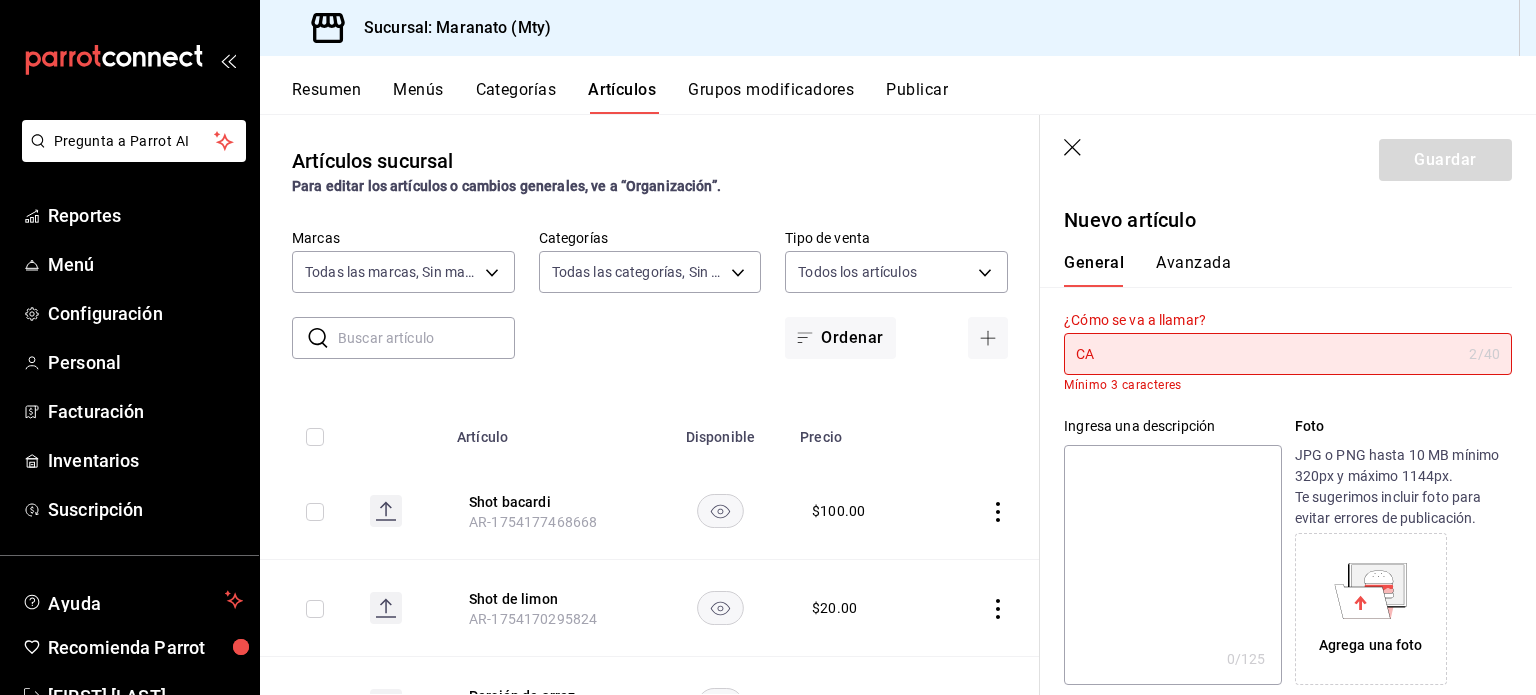 type on "C" 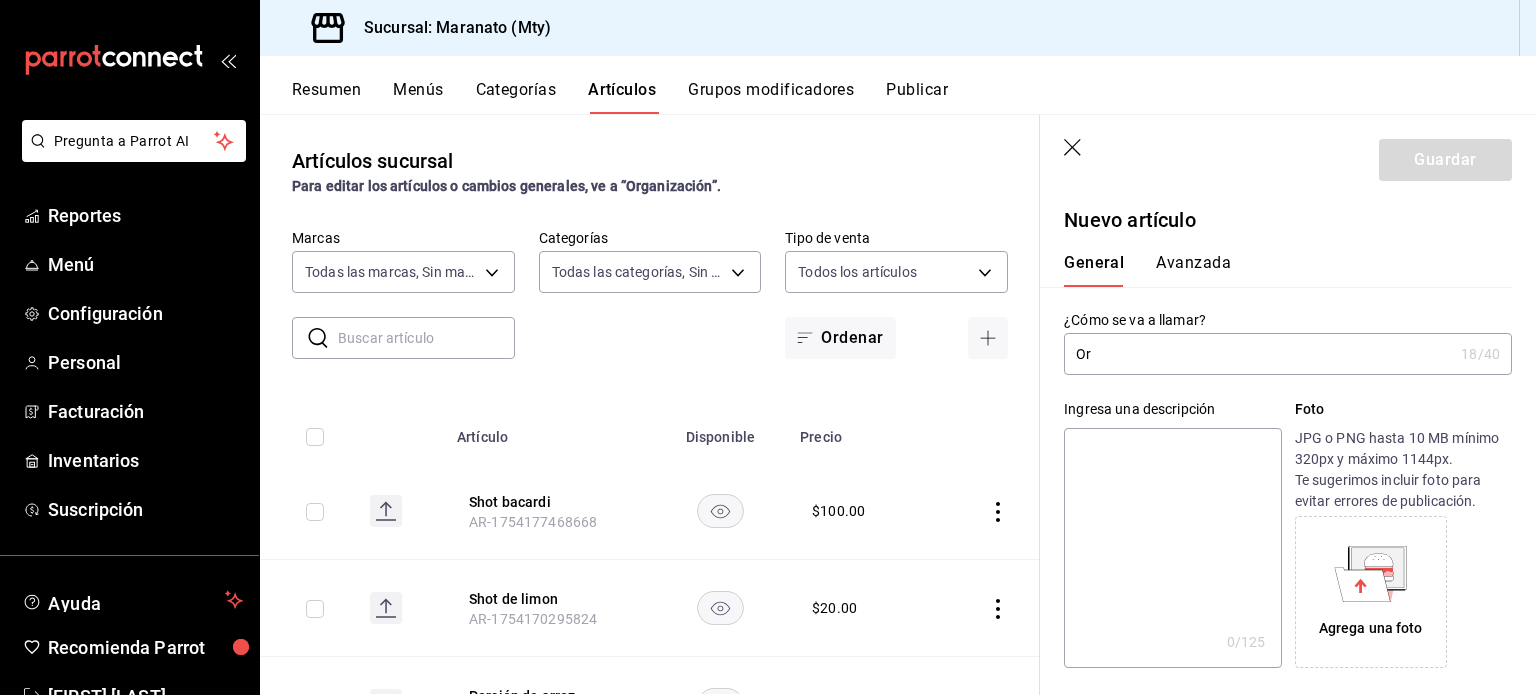type on "O" 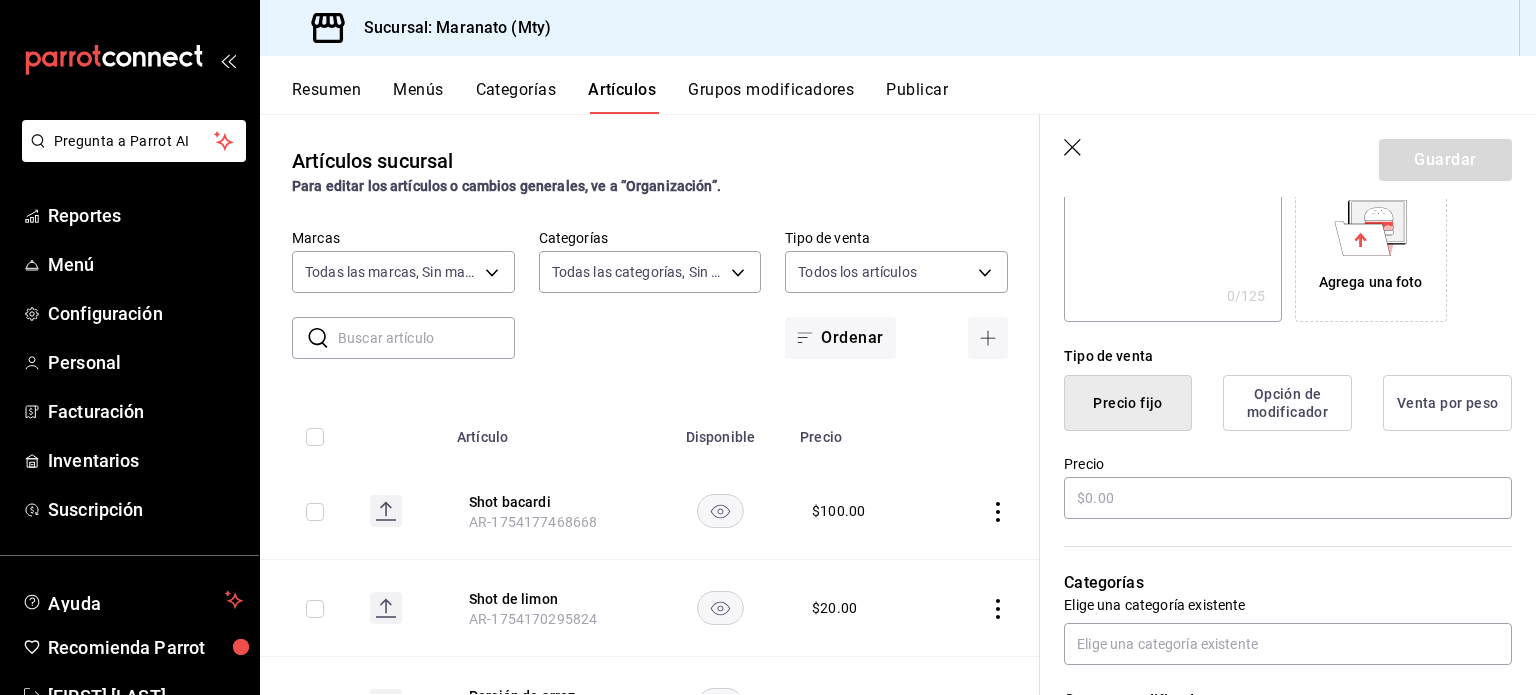 scroll, scrollTop: 347, scrollLeft: 0, axis: vertical 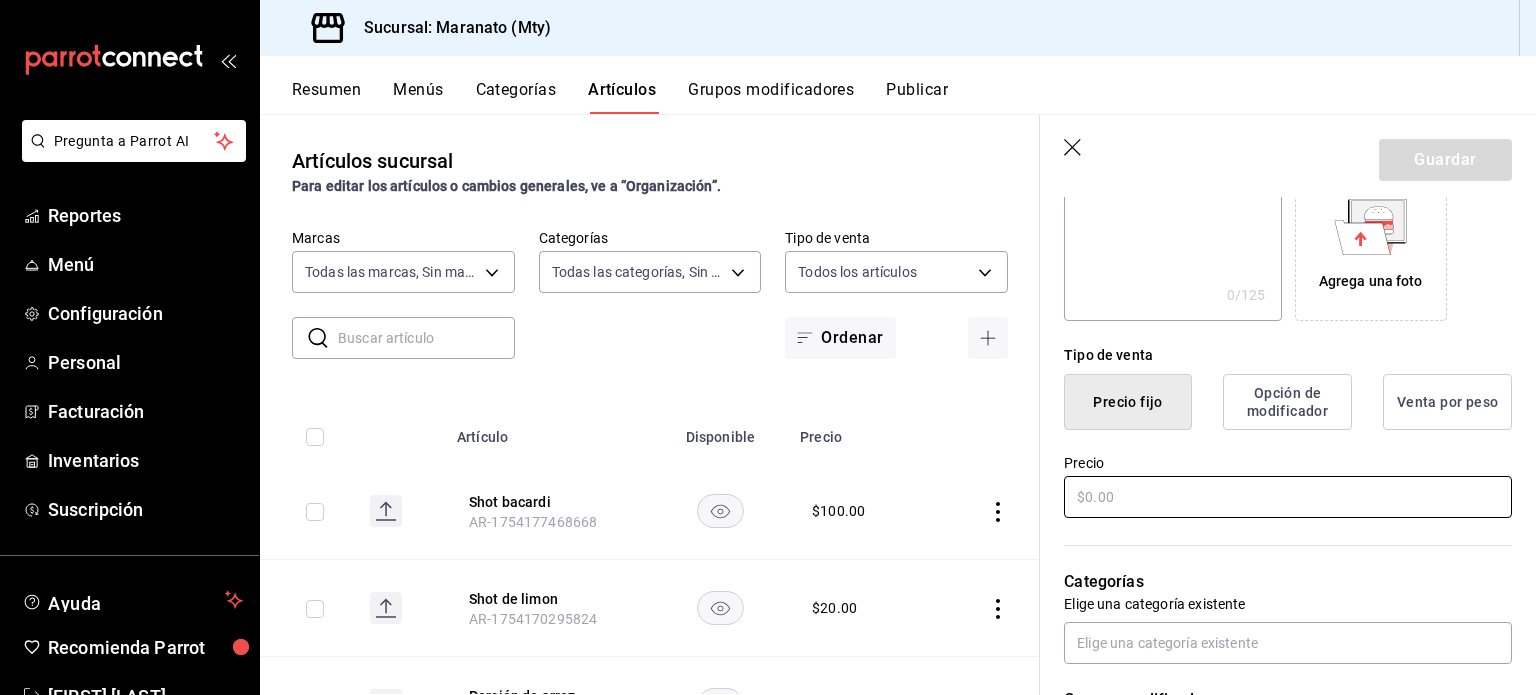 type on "Camarones para picar" 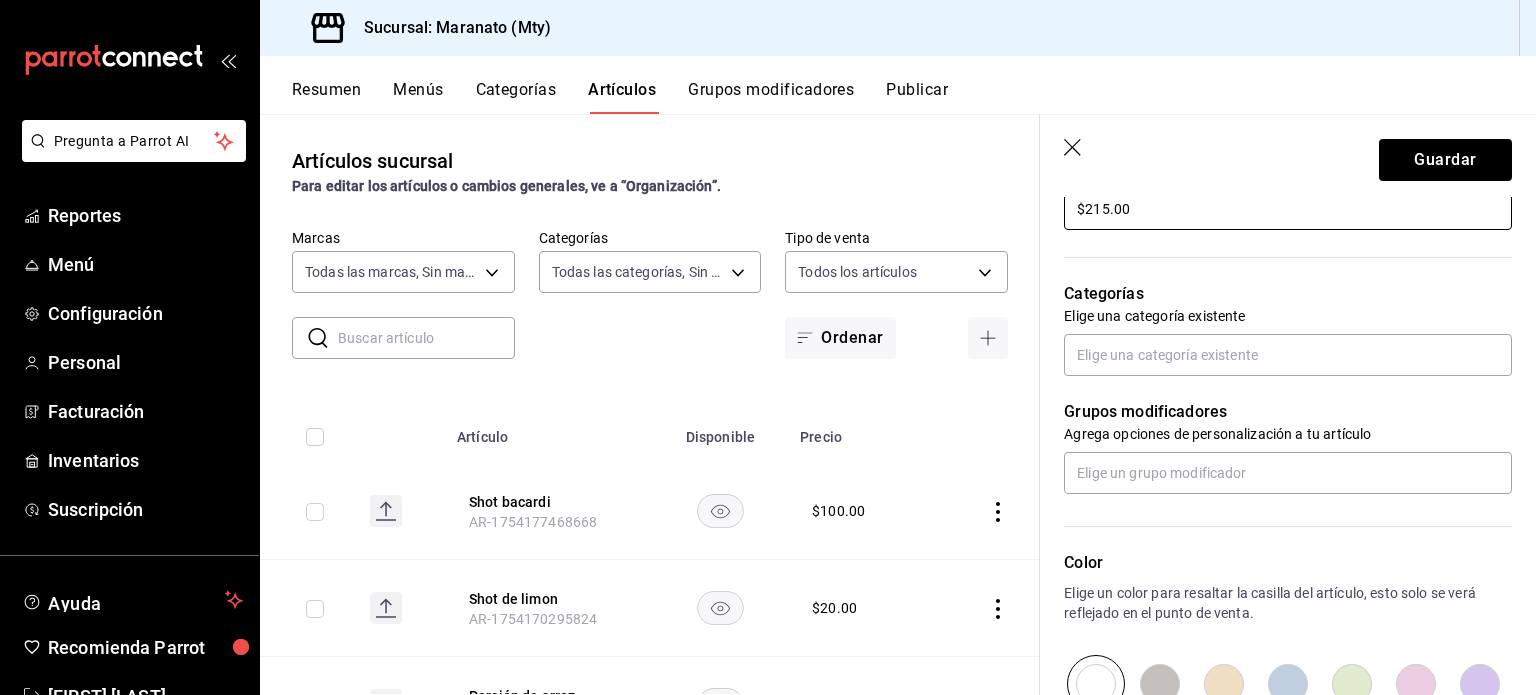 scroll, scrollTop: 656, scrollLeft: 0, axis: vertical 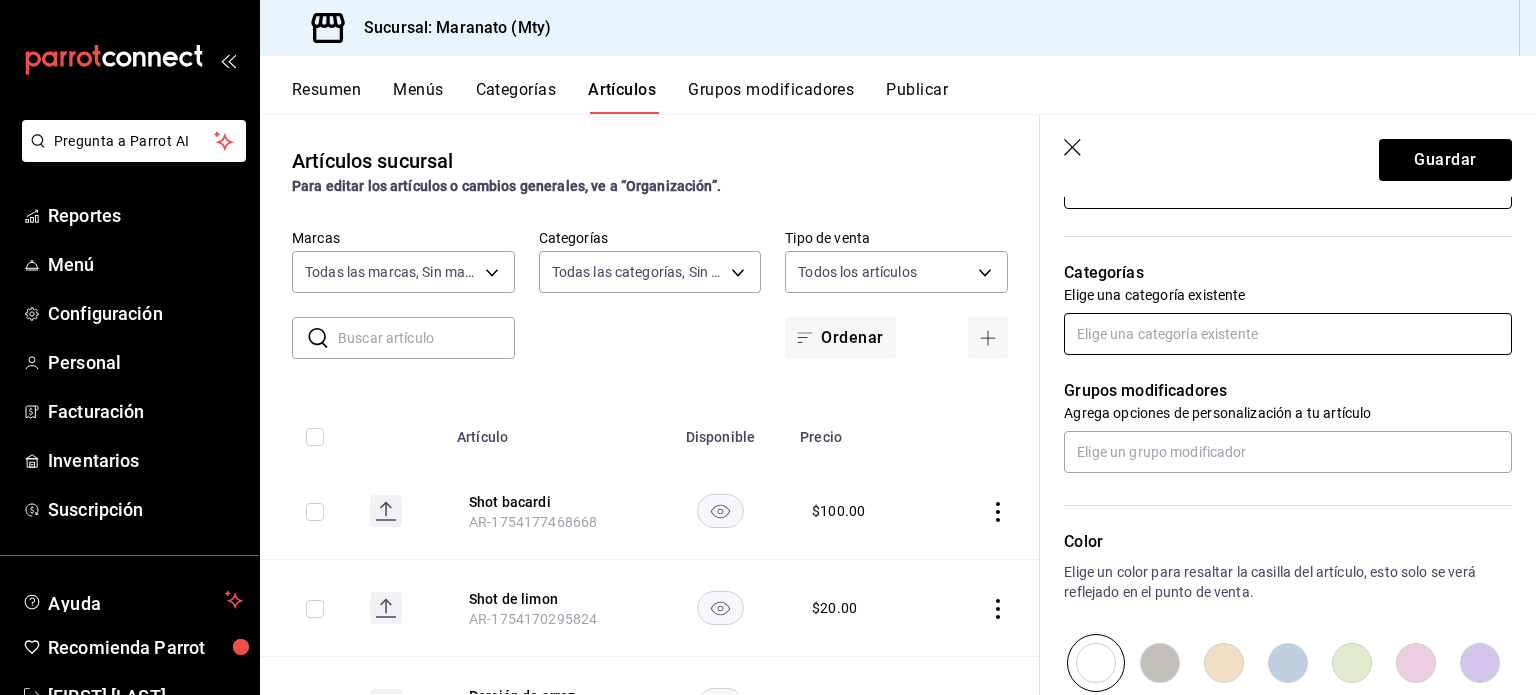 type on "$215.00" 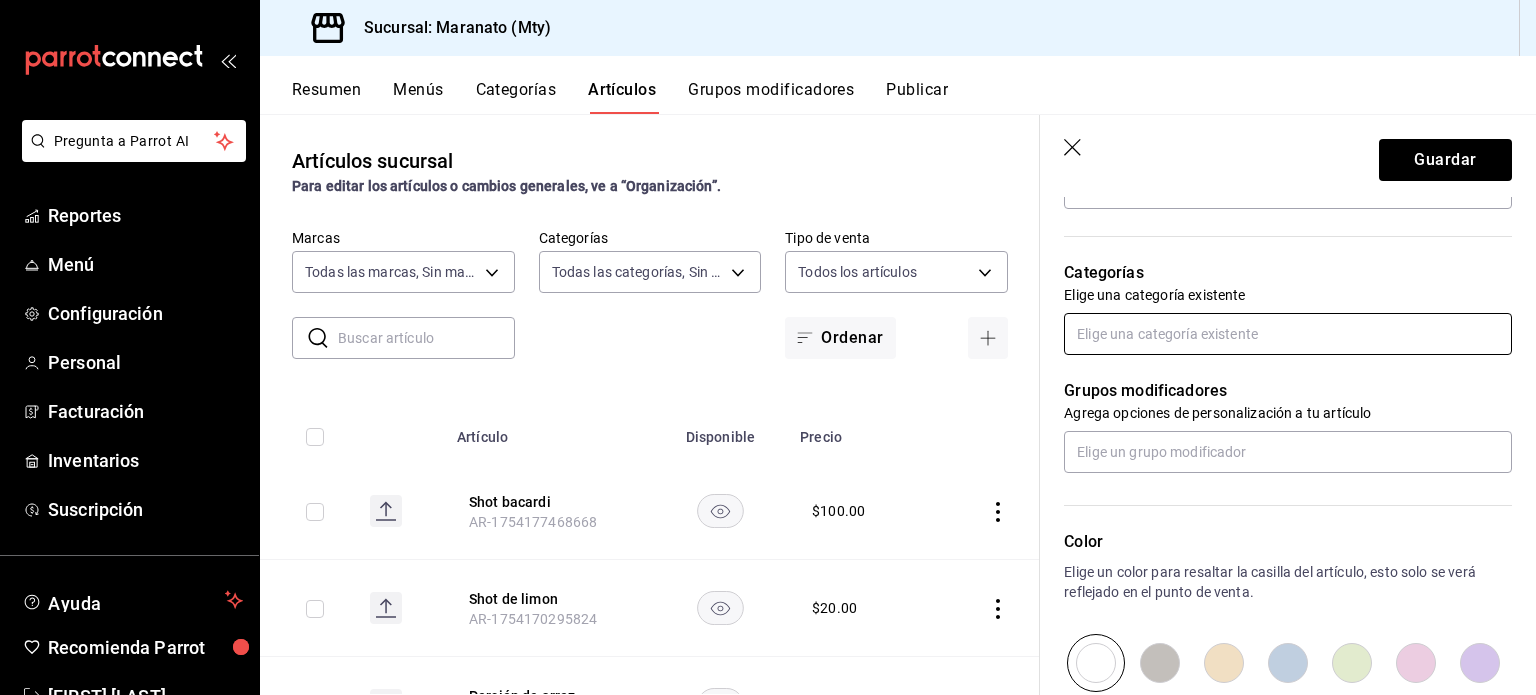 click at bounding box center [1288, 334] 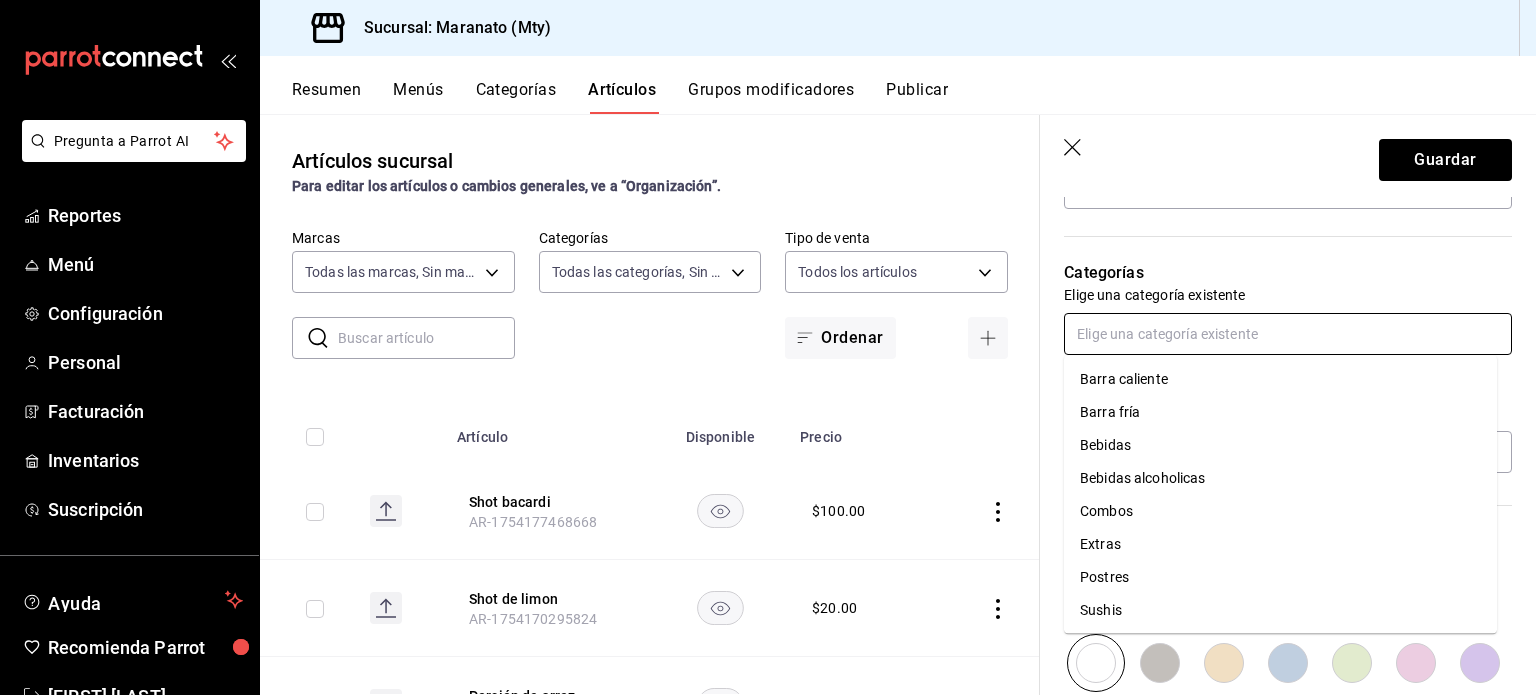 click on "Barra fría" at bounding box center [1280, 412] 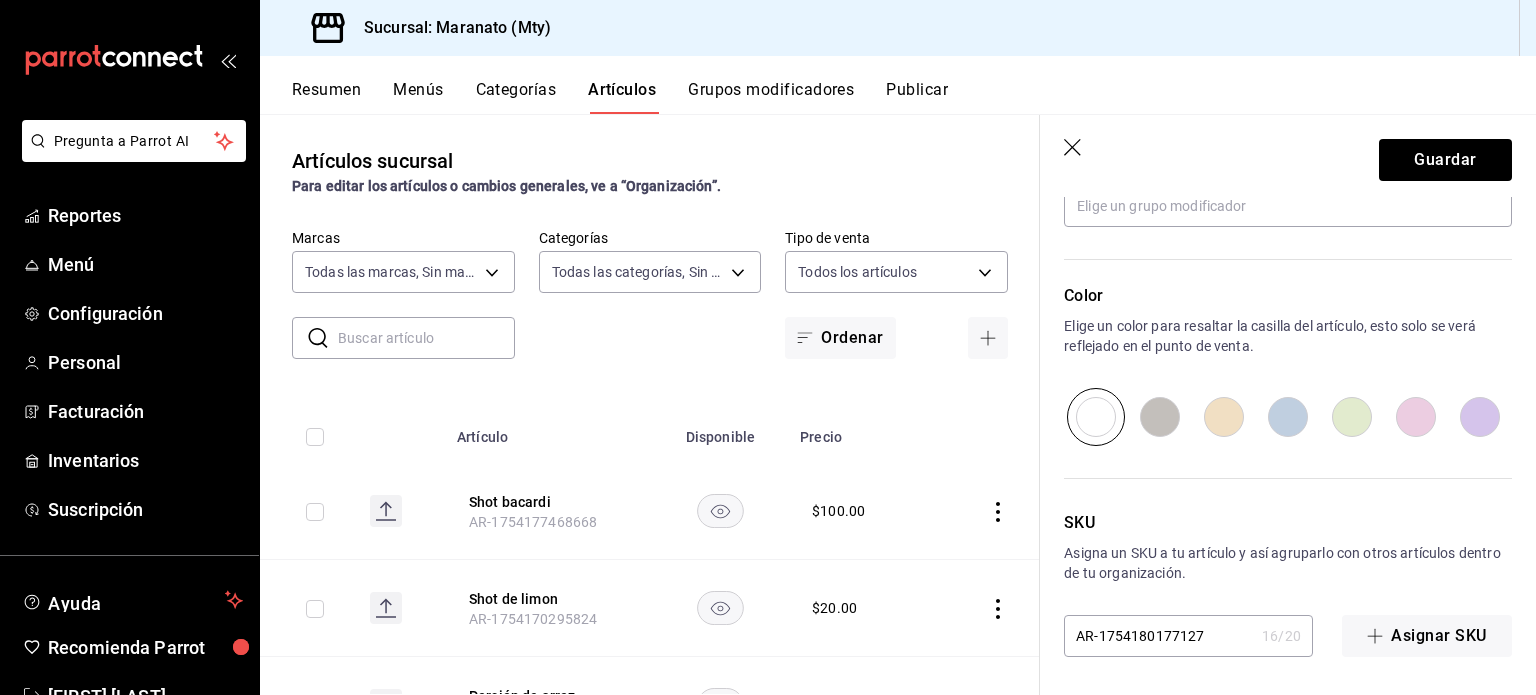 scroll, scrollTop: 968, scrollLeft: 0, axis: vertical 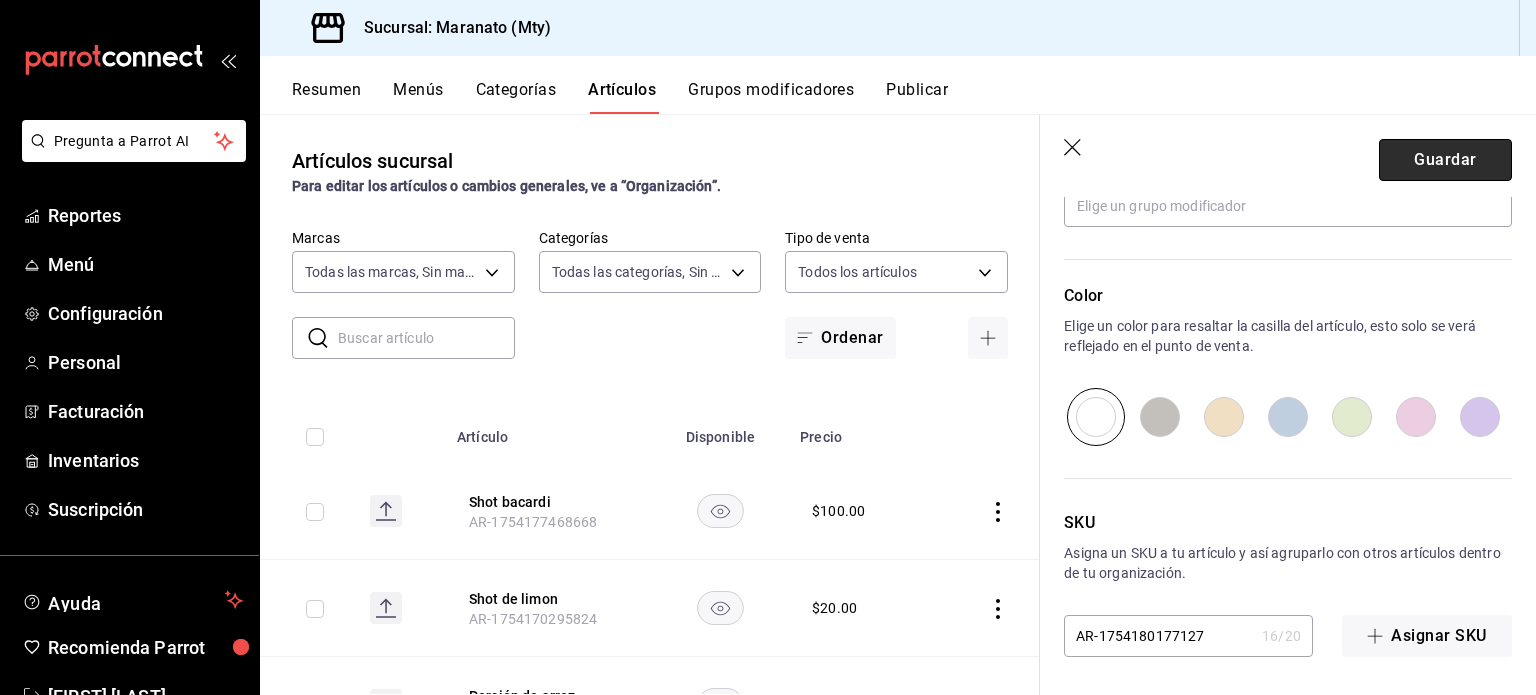 click on "Guardar" at bounding box center [1445, 160] 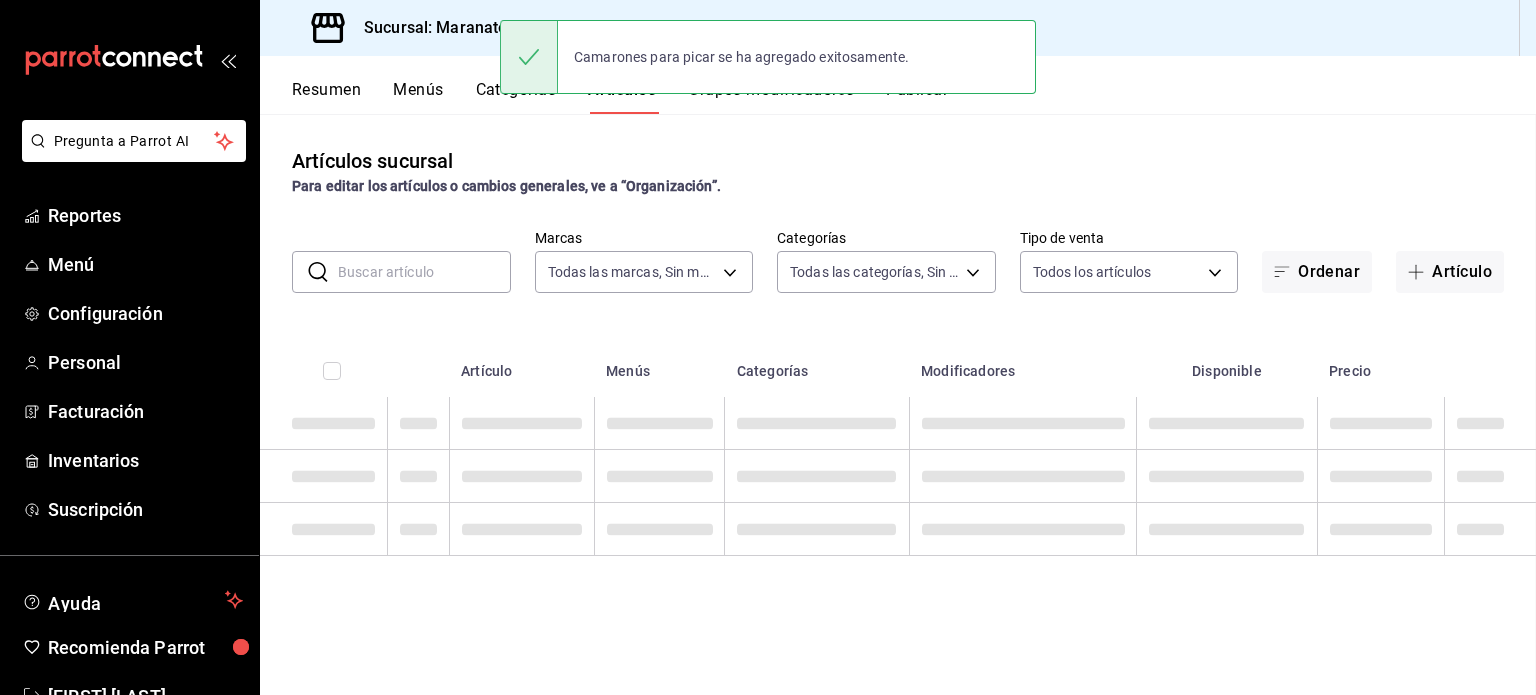 scroll, scrollTop: 0, scrollLeft: 0, axis: both 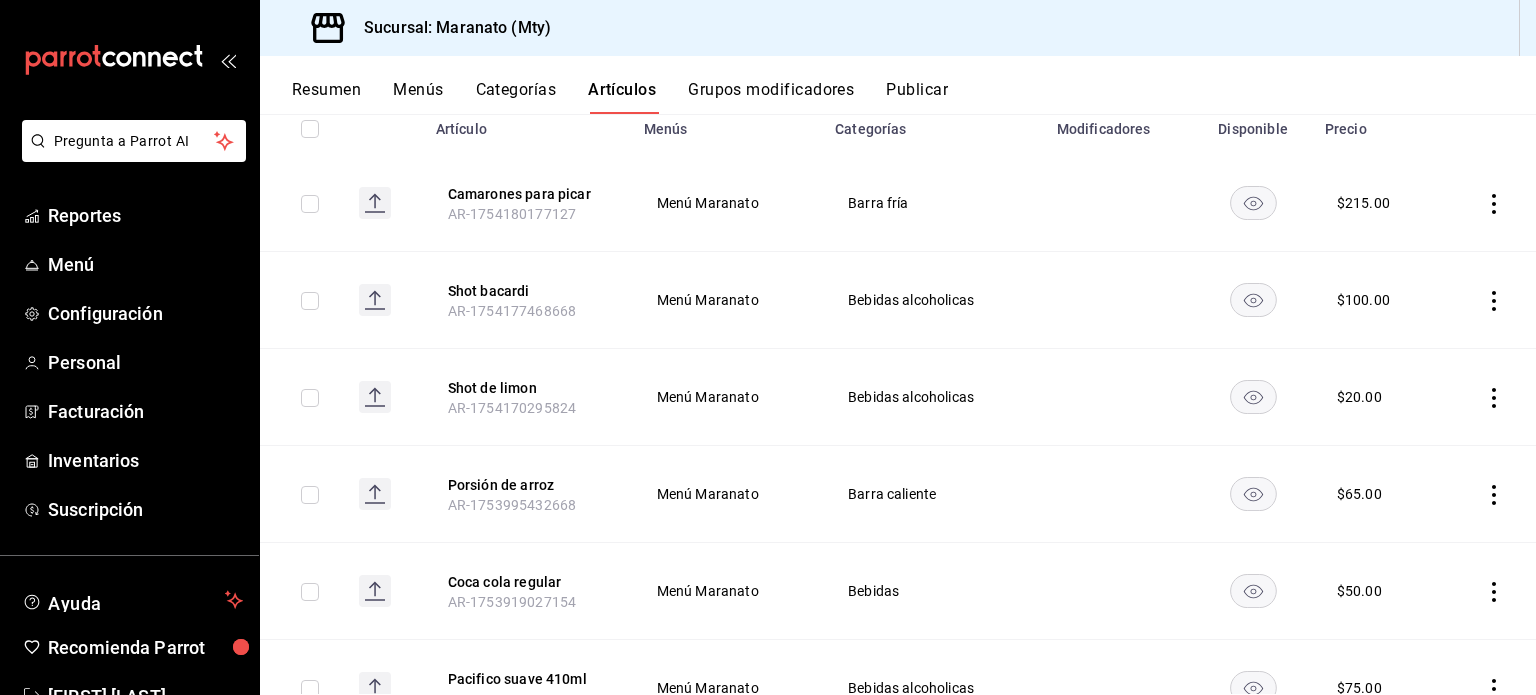 click on "$ 65.00" at bounding box center [1376, 494] 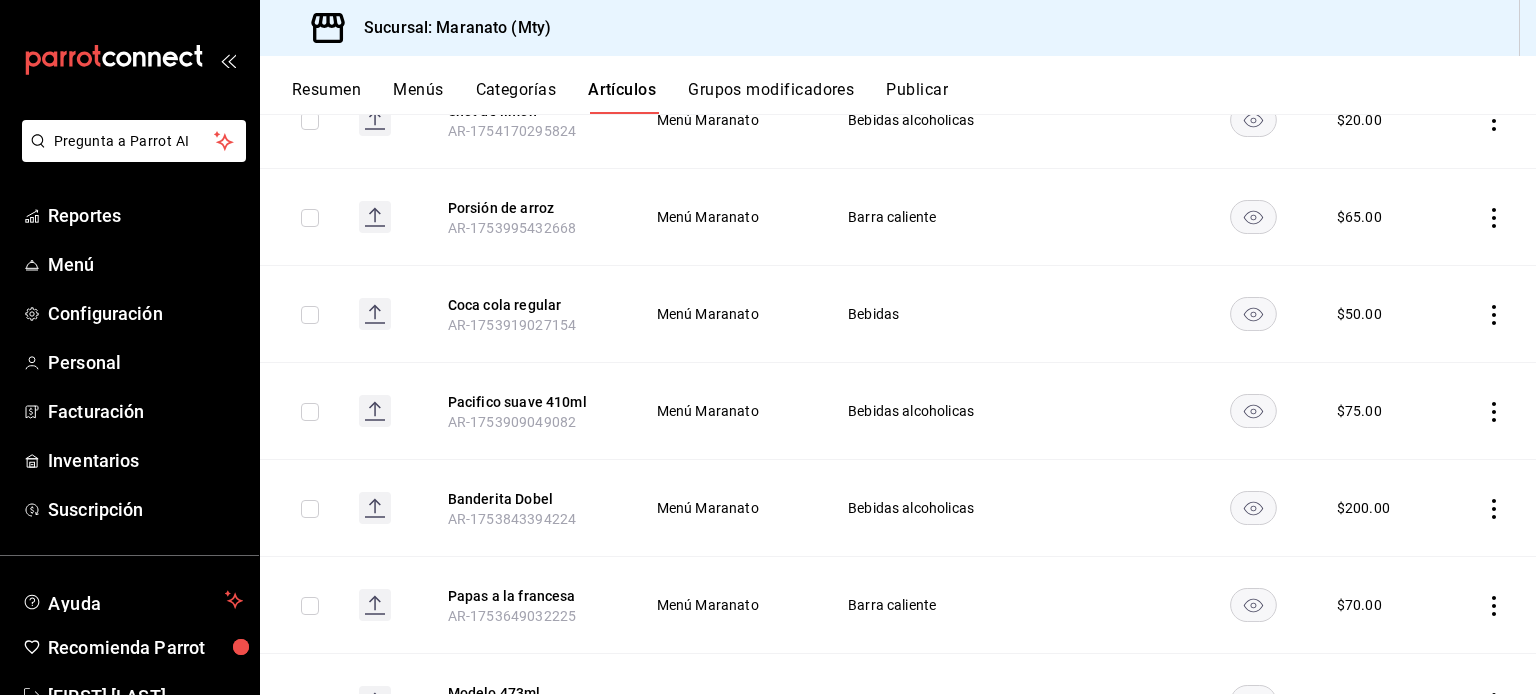 scroll, scrollTop: 0, scrollLeft: 0, axis: both 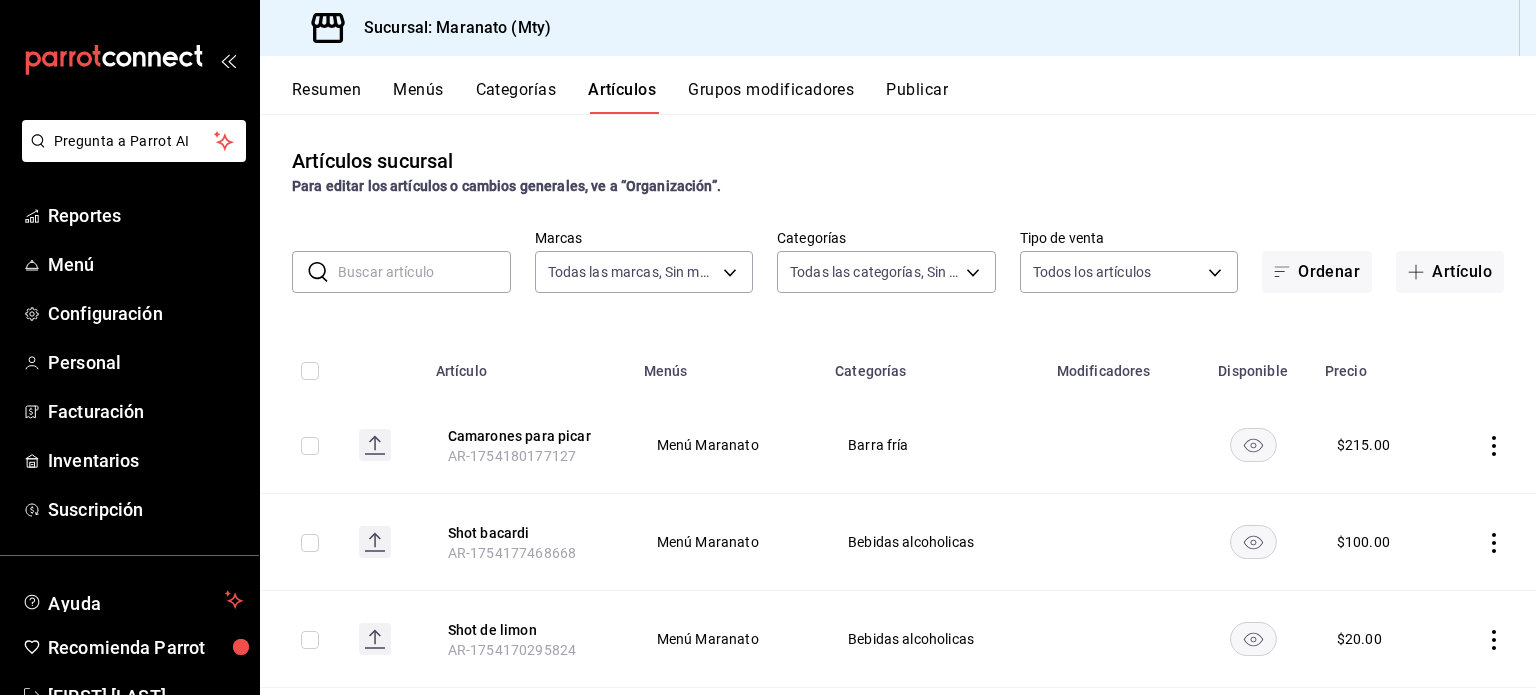 click on "Artículos sucursal Para editar los artículos o cambios generales, ve a “Organización”." at bounding box center (898, 171) 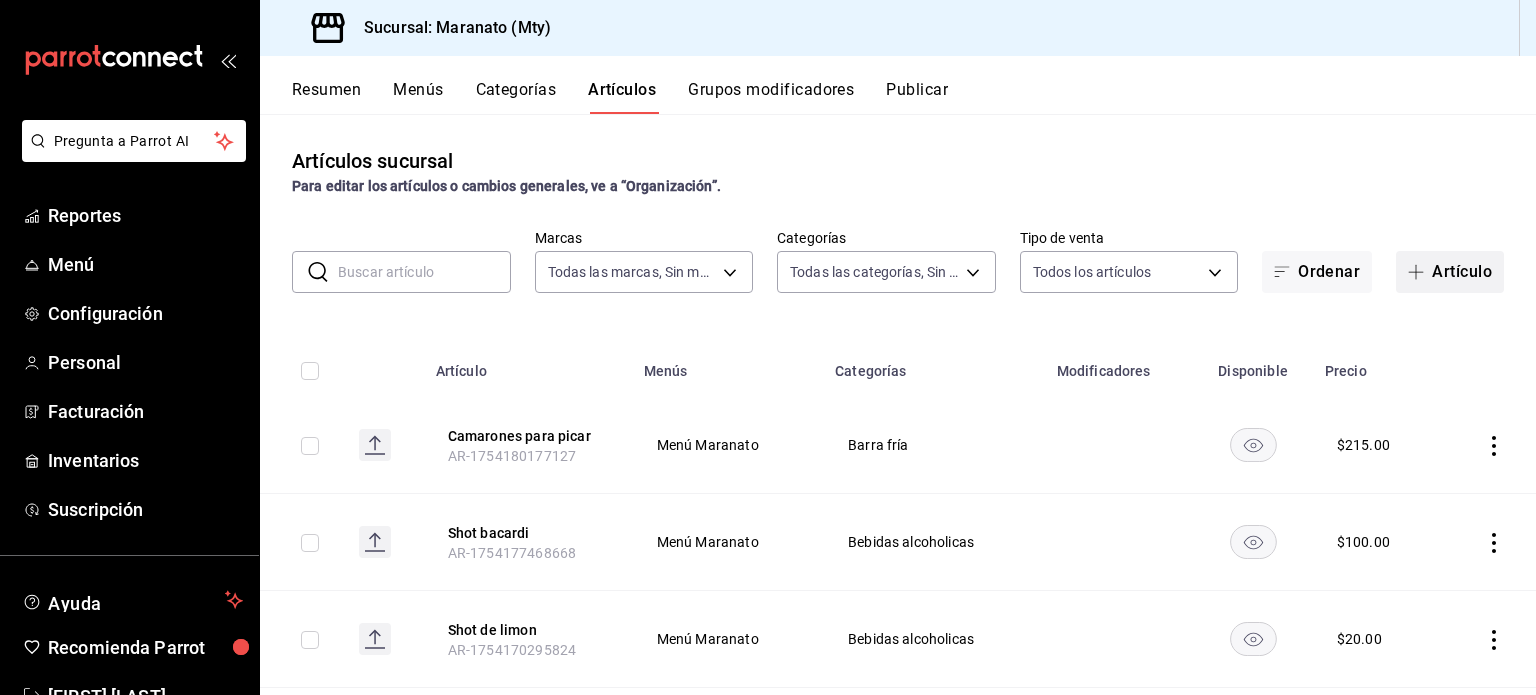 click at bounding box center [1420, 272] 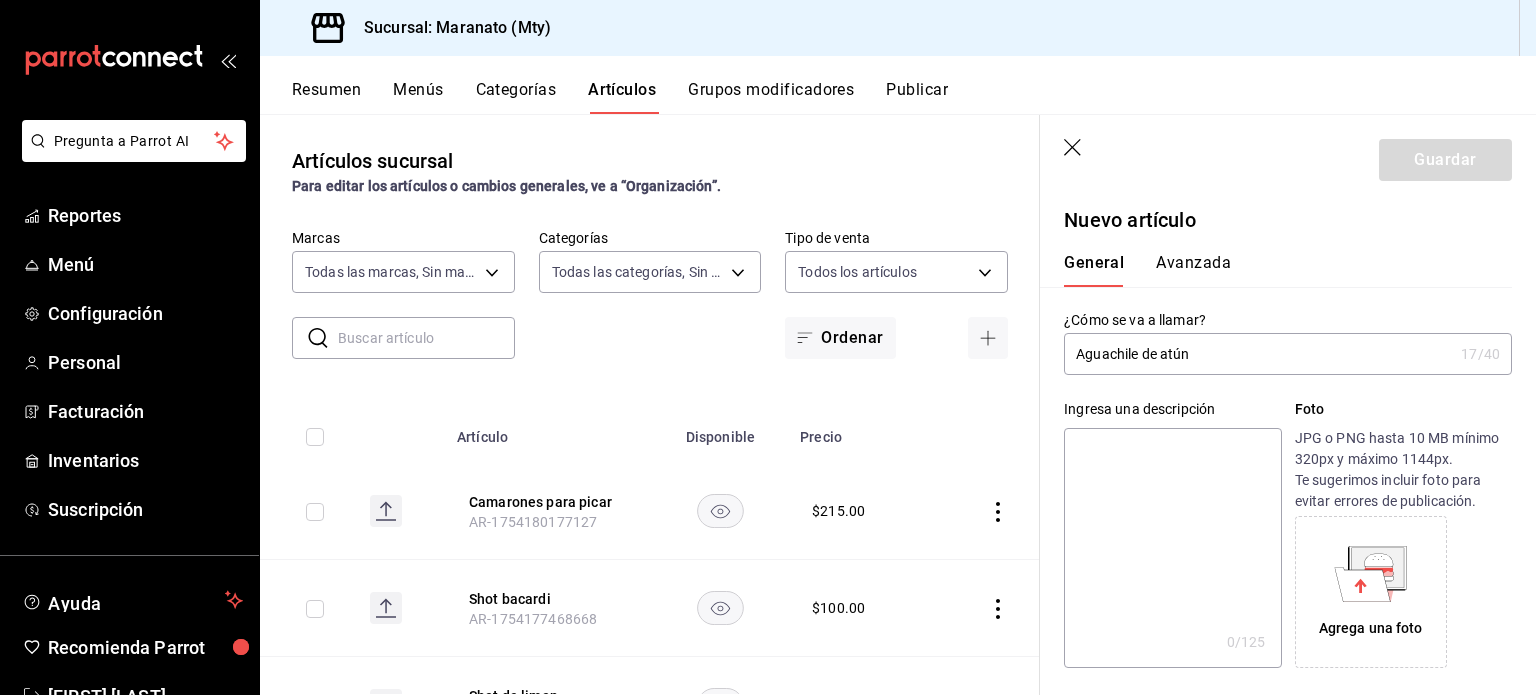 scroll, scrollTop: 372, scrollLeft: 0, axis: vertical 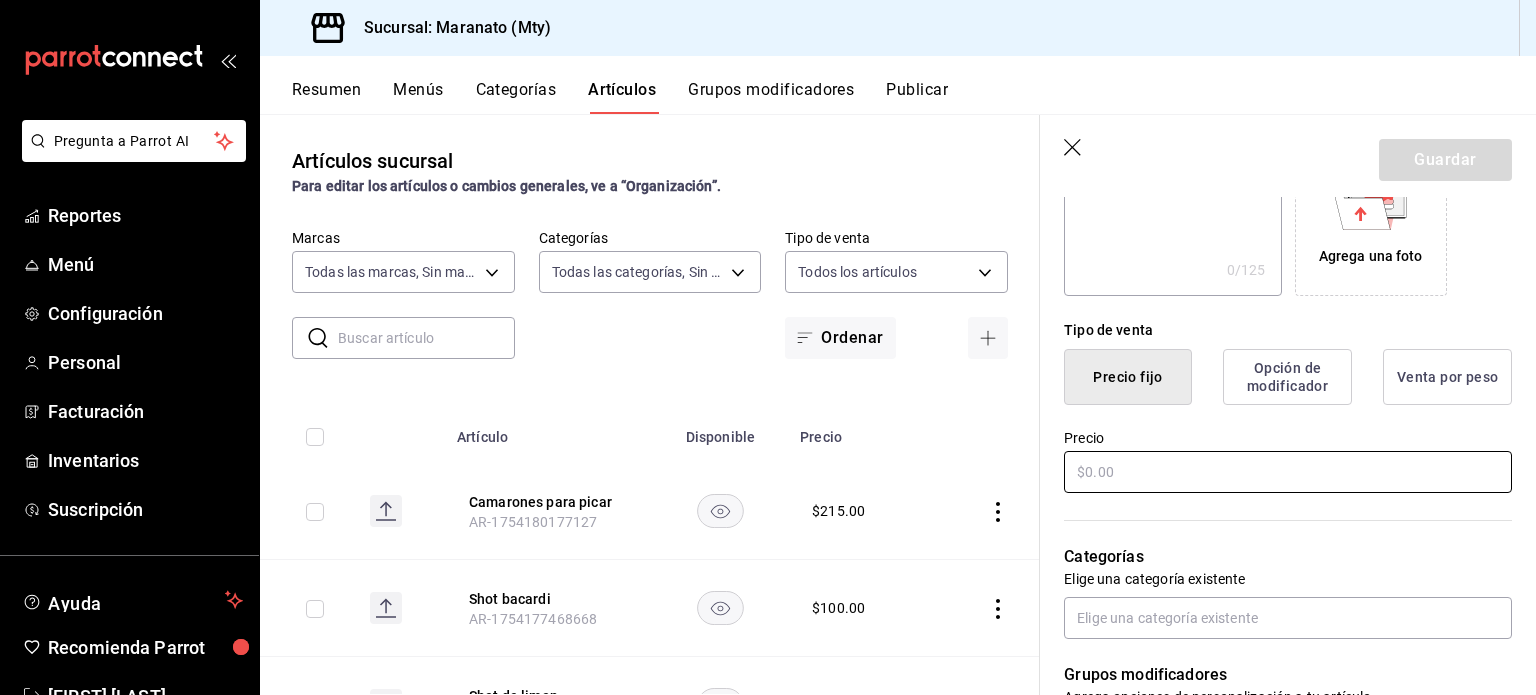 type on "Aguachile de atún" 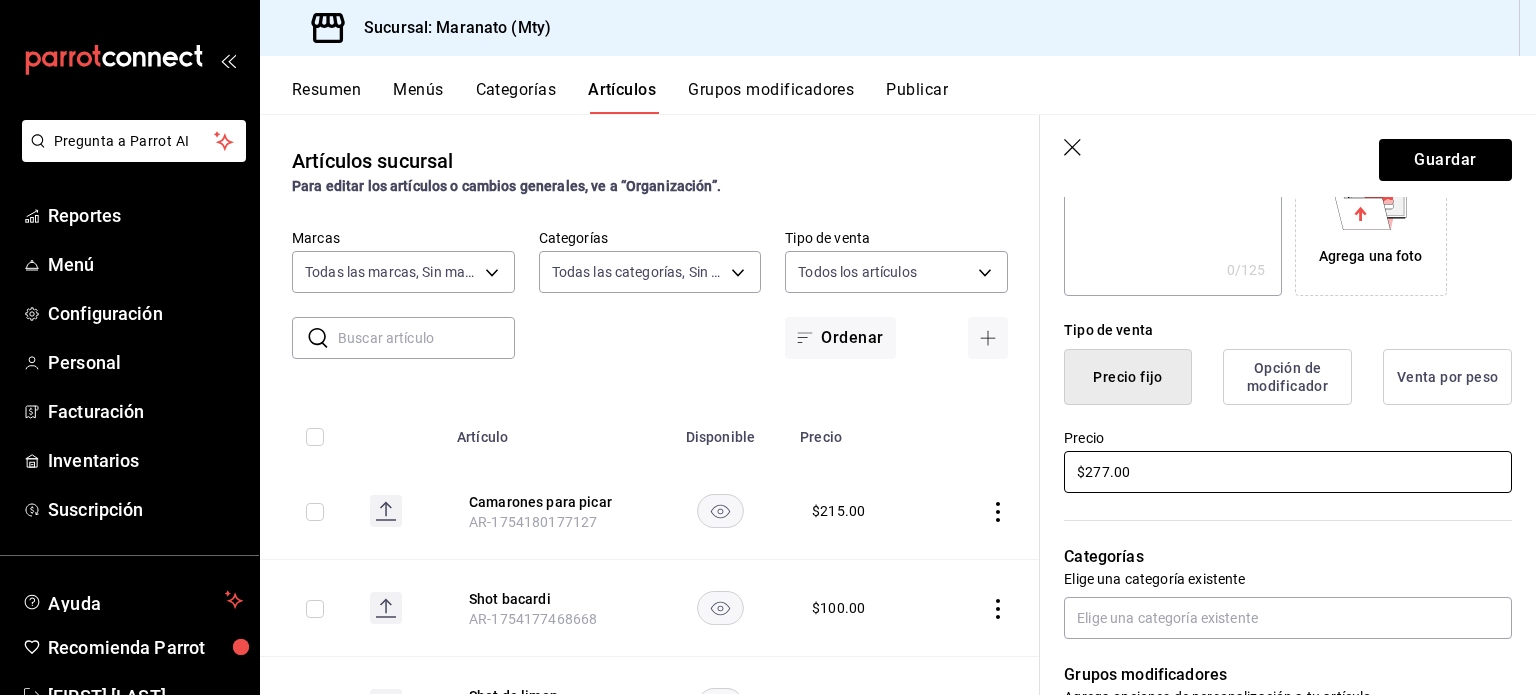 scroll, scrollTop: 484, scrollLeft: 0, axis: vertical 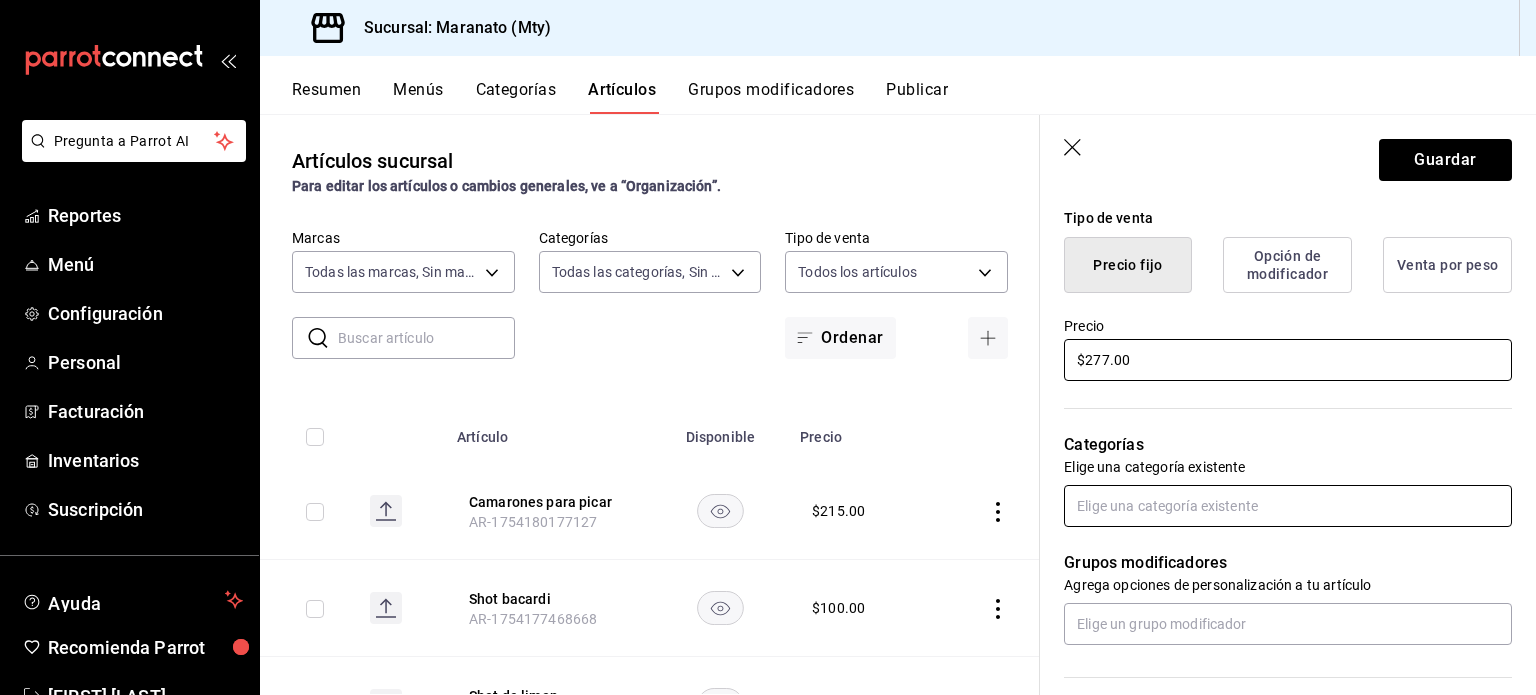type on "$277.00" 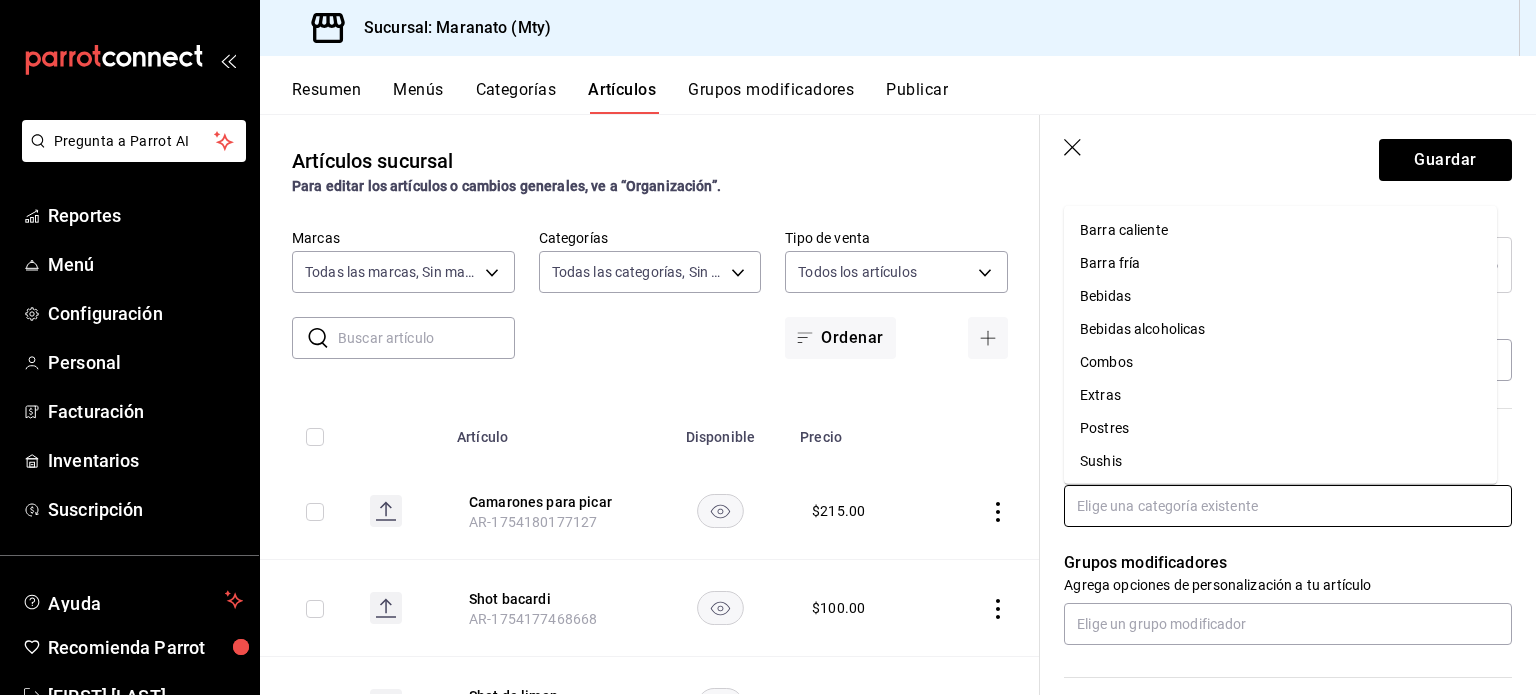 click at bounding box center [1288, 506] 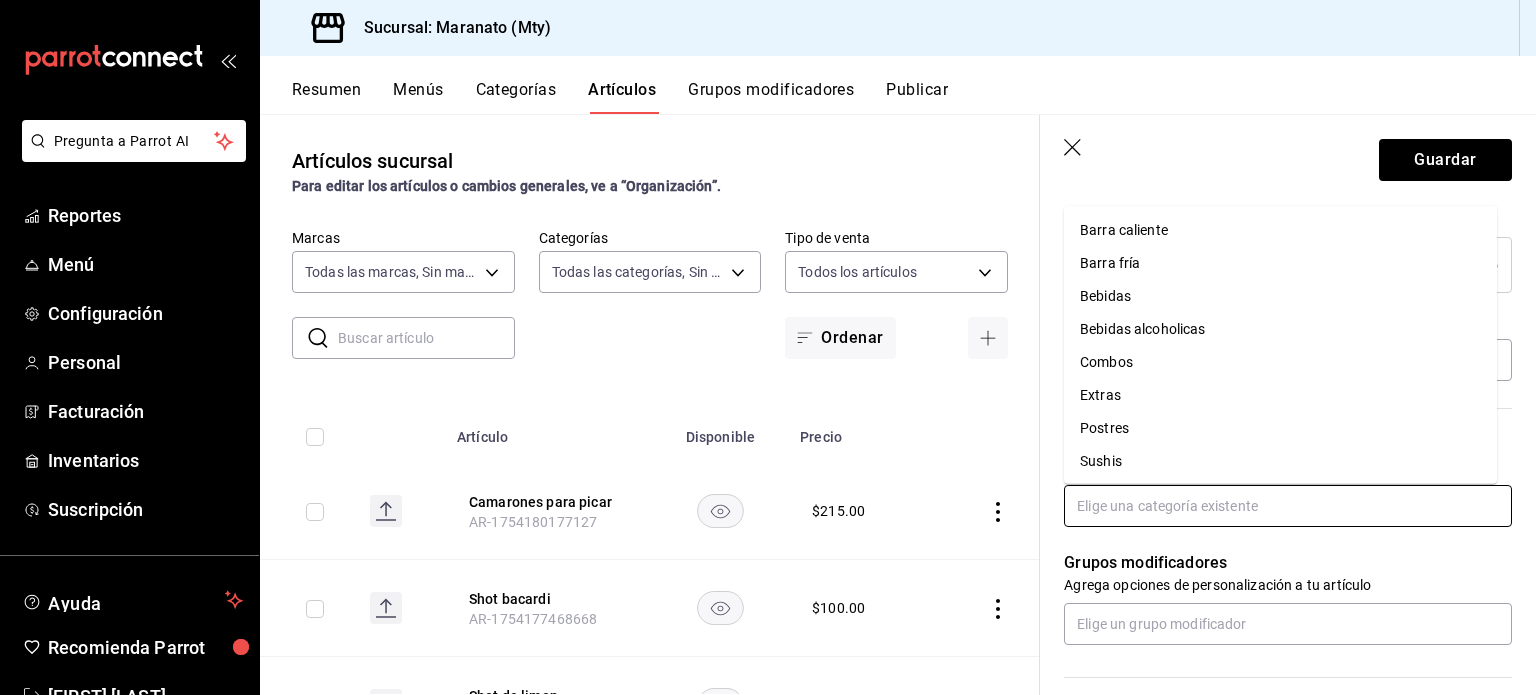 click on "Barra fría" at bounding box center (1280, 263) 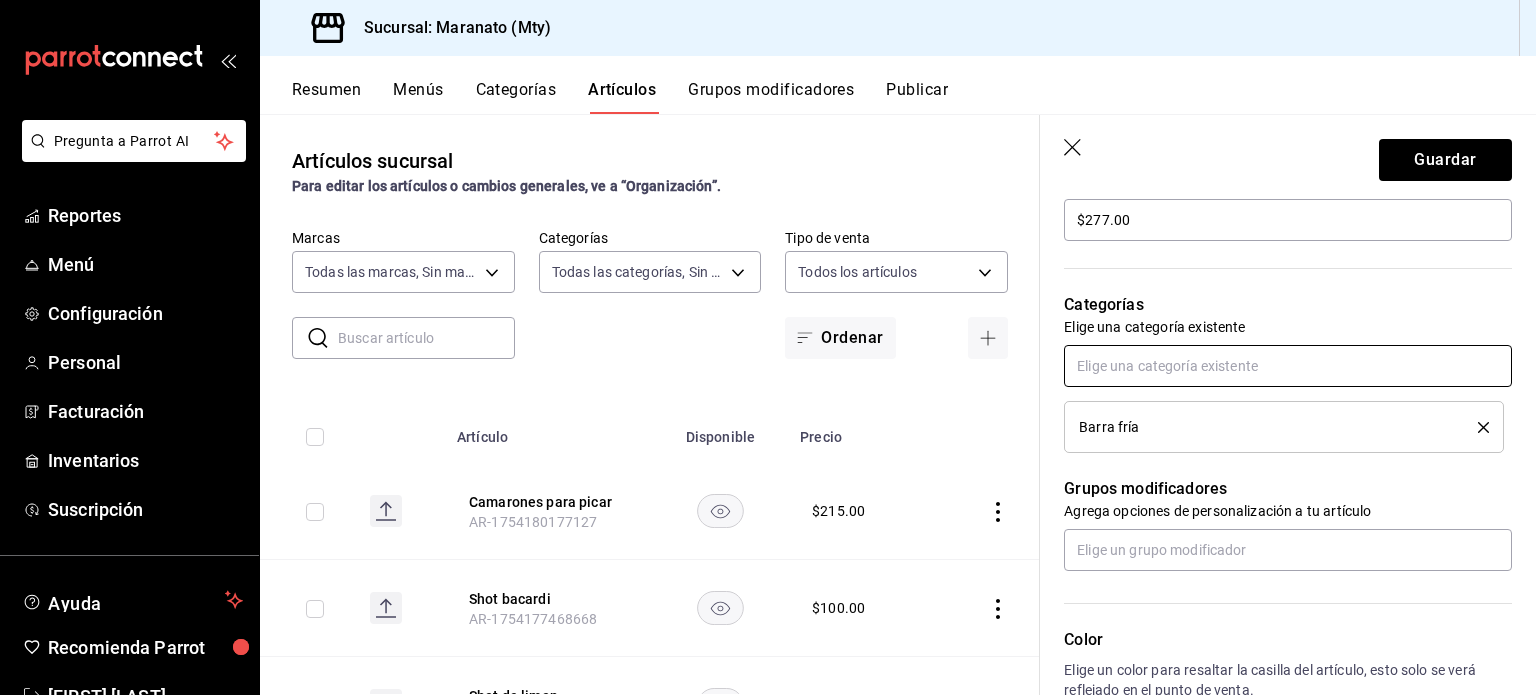 scroll, scrollTop: 834, scrollLeft: 0, axis: vertical 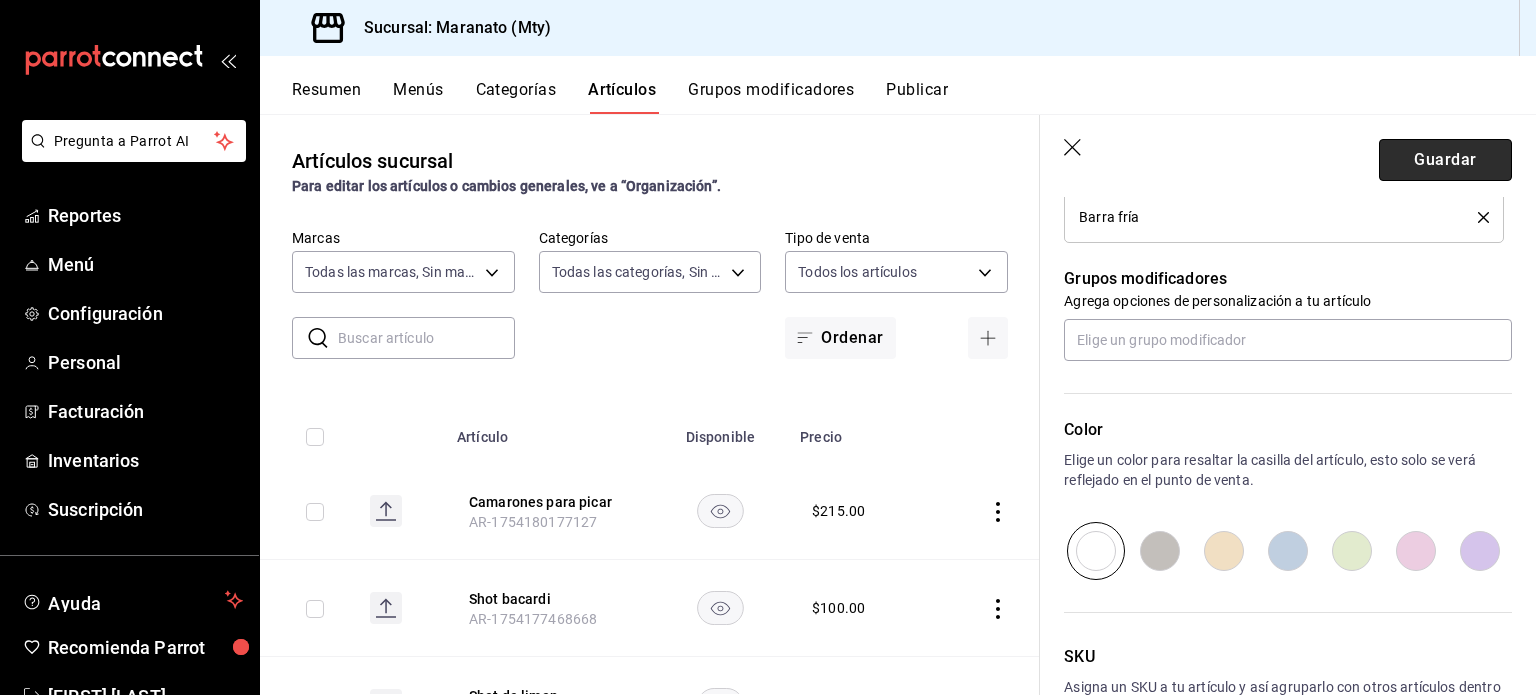 click on "Guardar" at bounding box center [1445, 160] 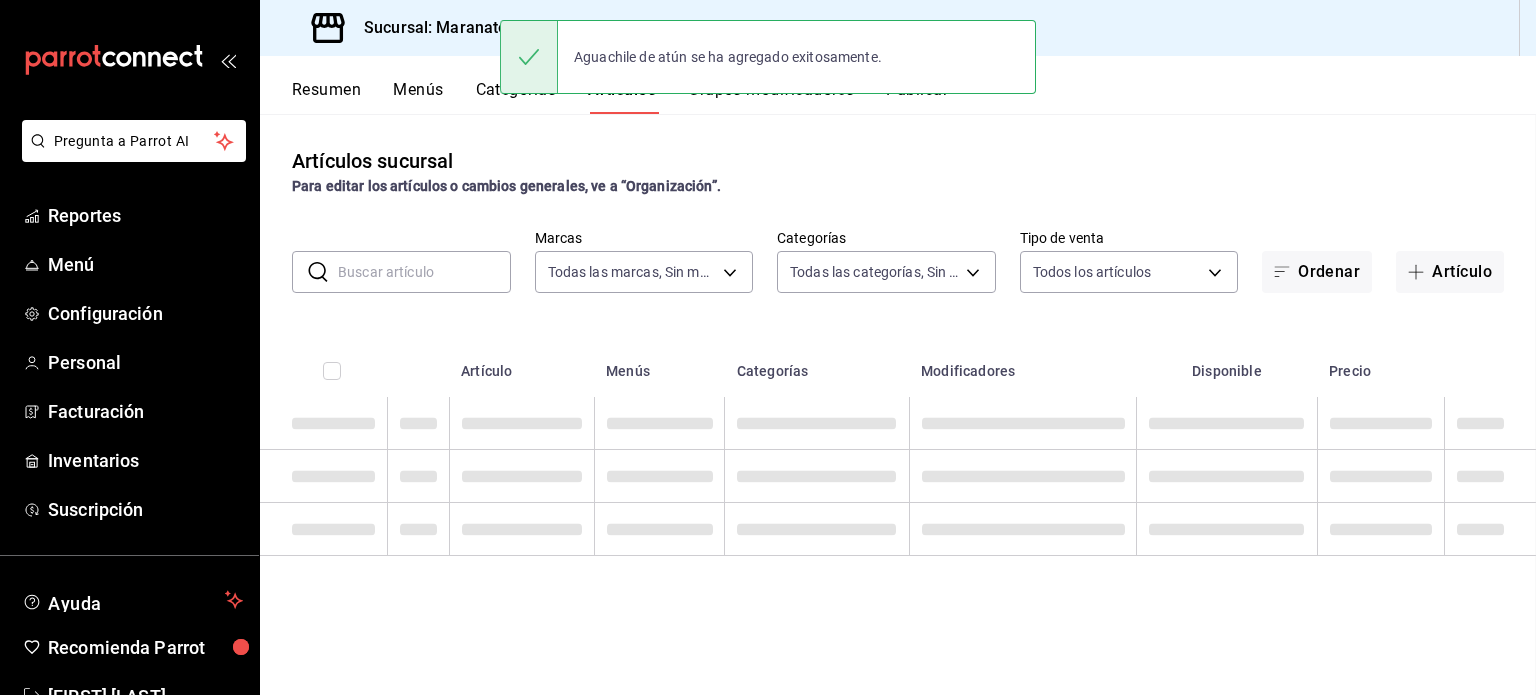 scroll, scrollTop: 0, scrollLeft: 0, axis: both 